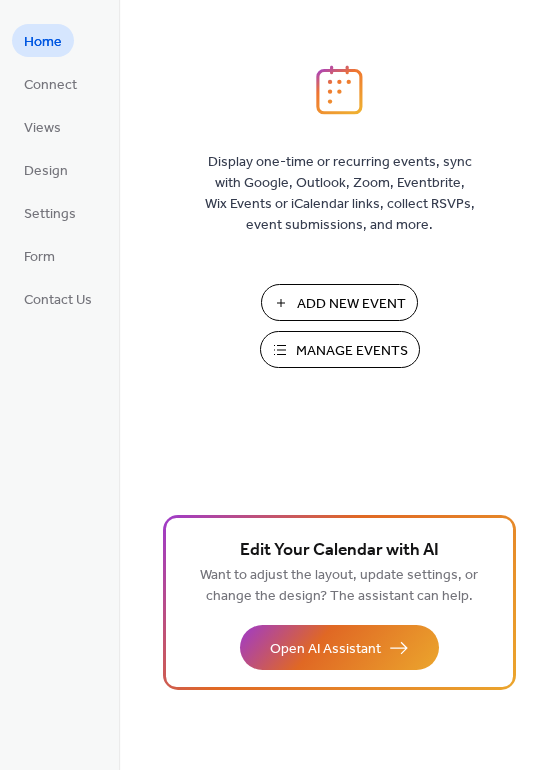 scroll, scrollTop: 0, scrollLeft: 0, axis: both 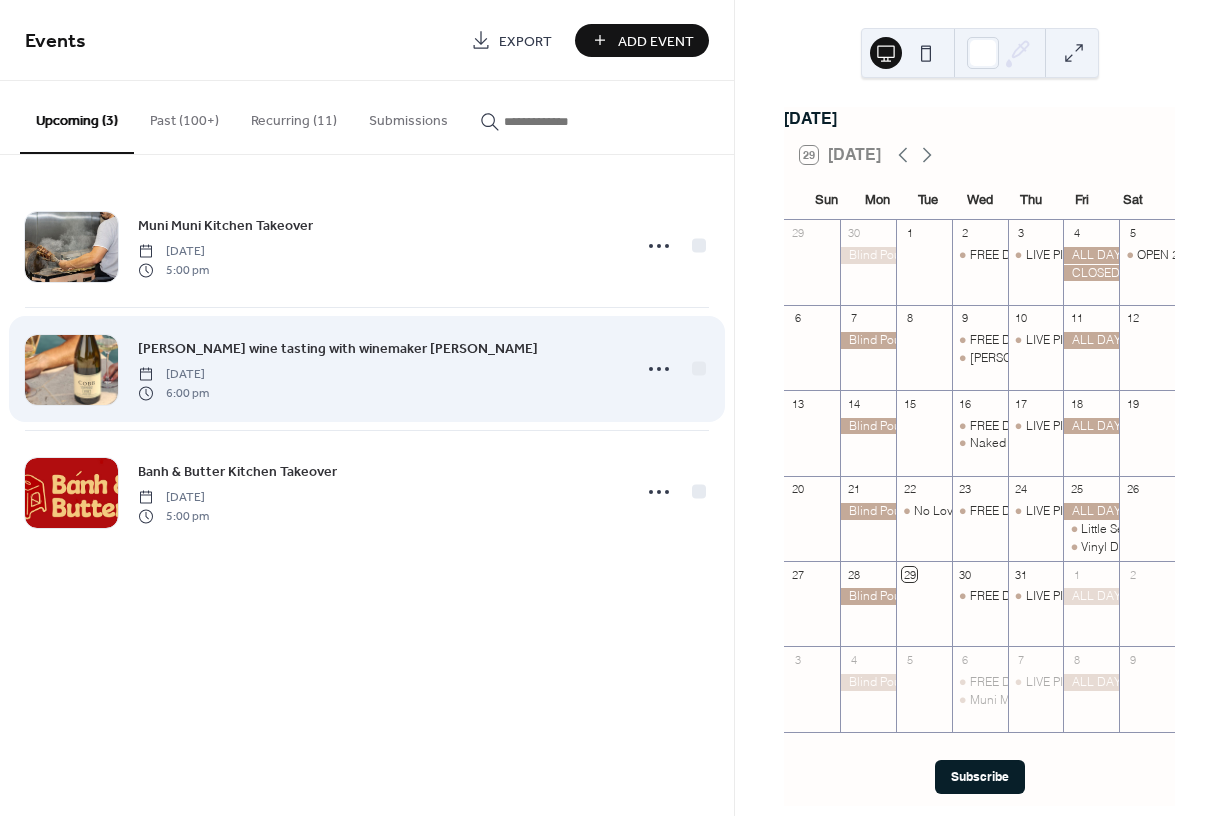 click on "[PERSON_NAME] wine tasting with winemaker [PERSON_NAME]" at bounding box center [338, 349] 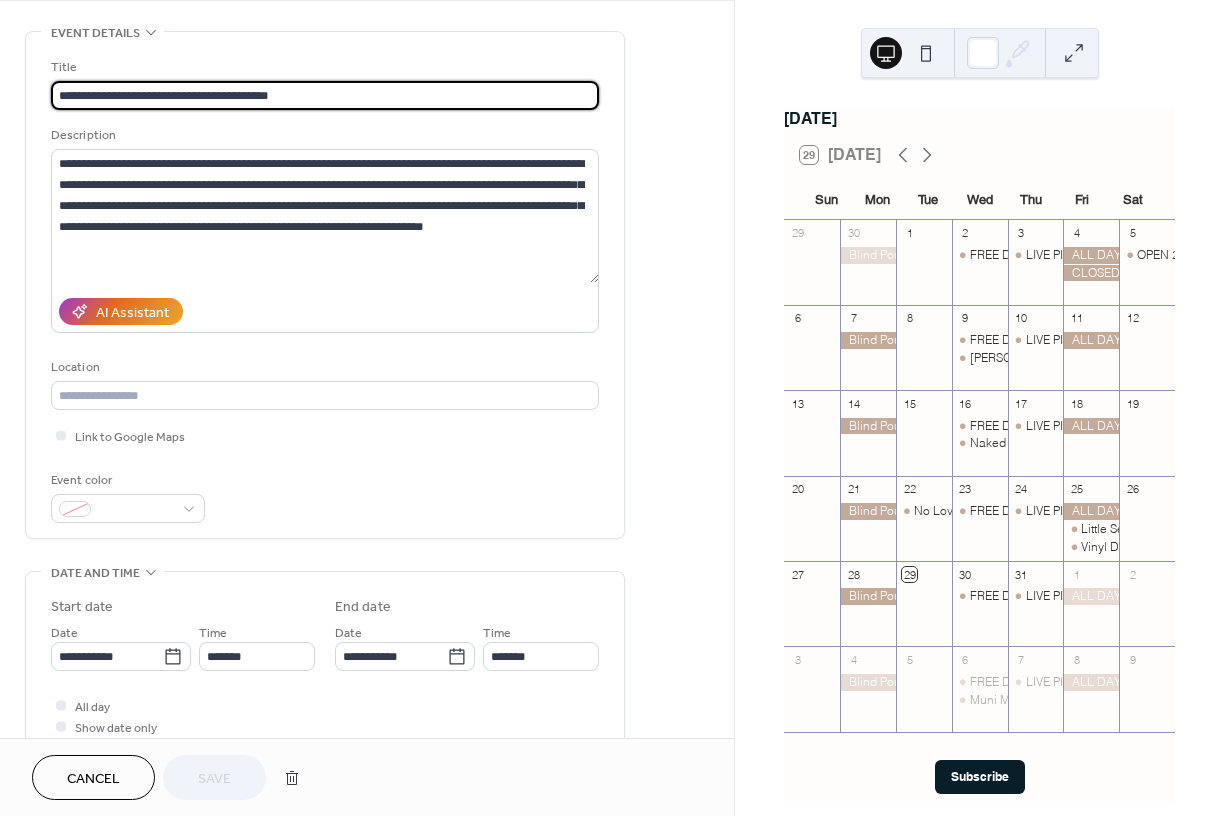 scroll, scrollTop: 0, scrollLeft: 0, axis: both 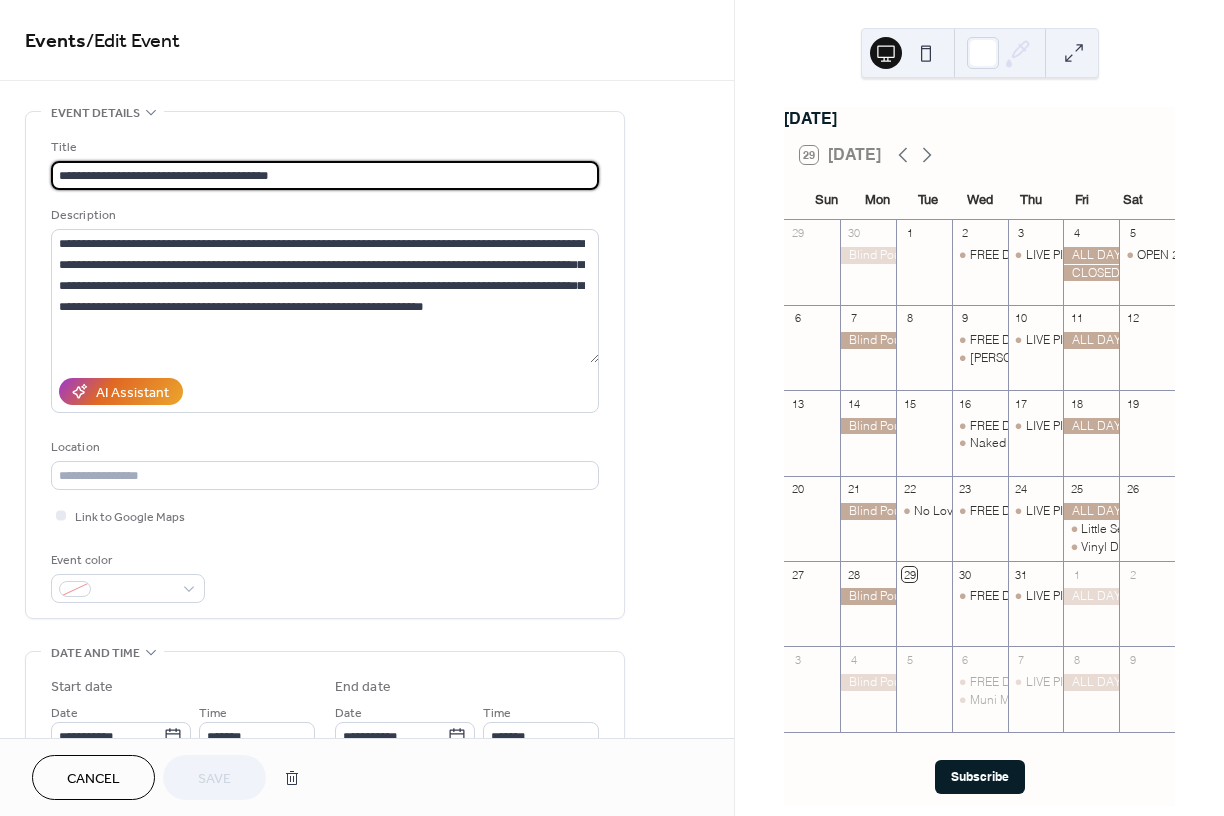 click on "Cancel" at bounding box center [93, 779] 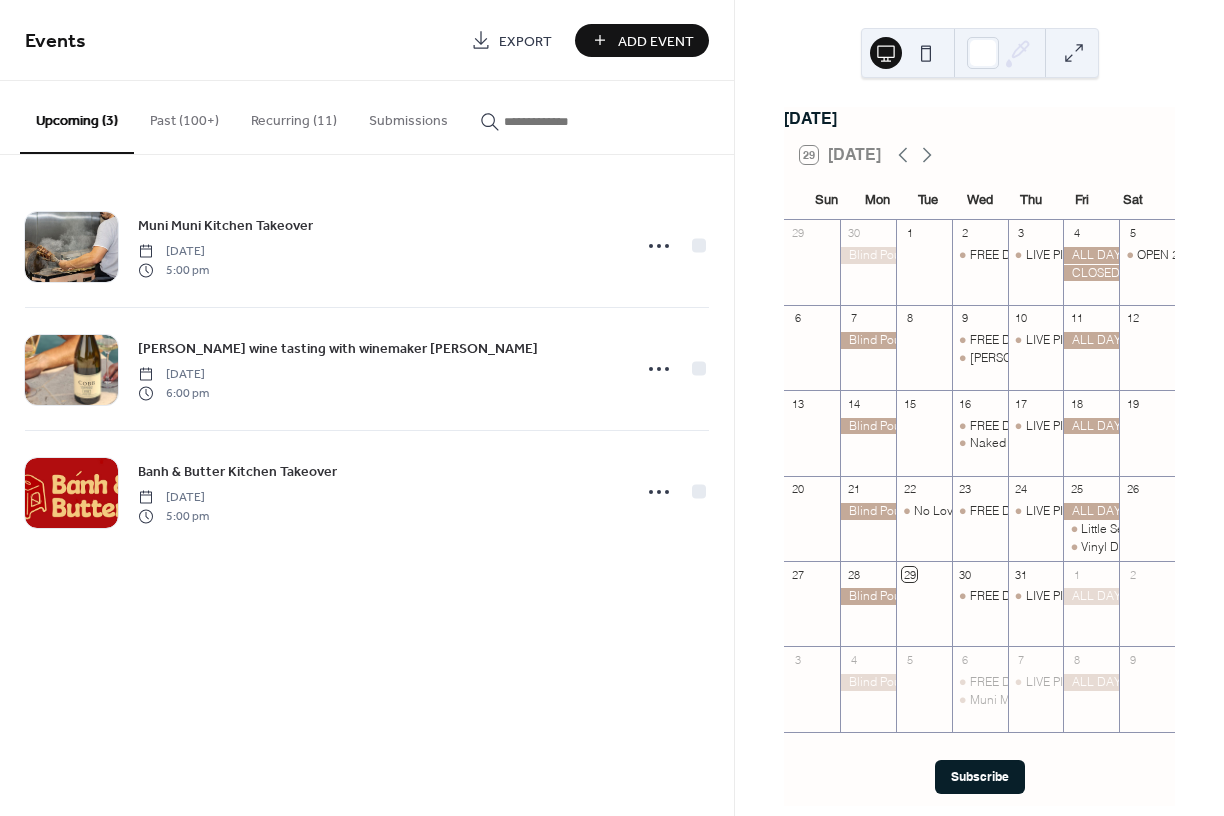 click on "Add Event" at bounding box center (642, 40) 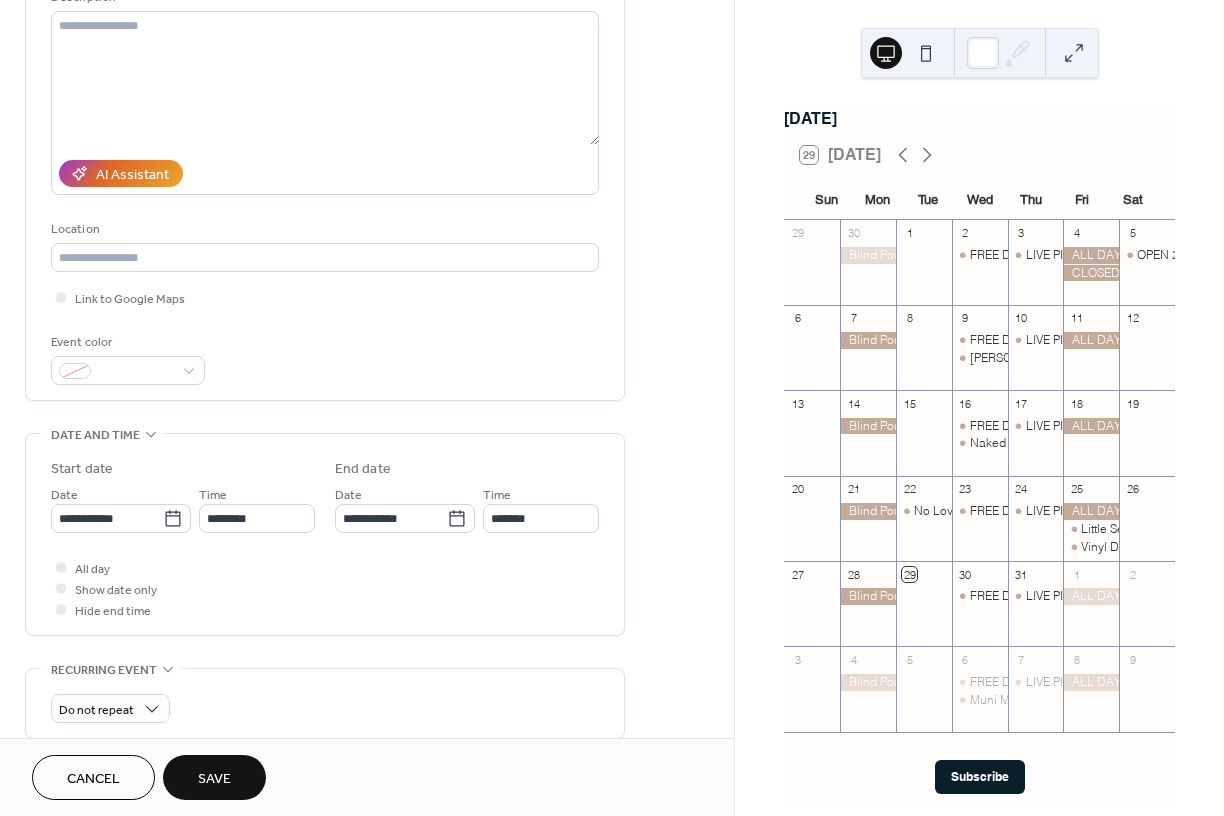 scroll, scrollTop: 230, scrollLeft: 0, axis: vertical 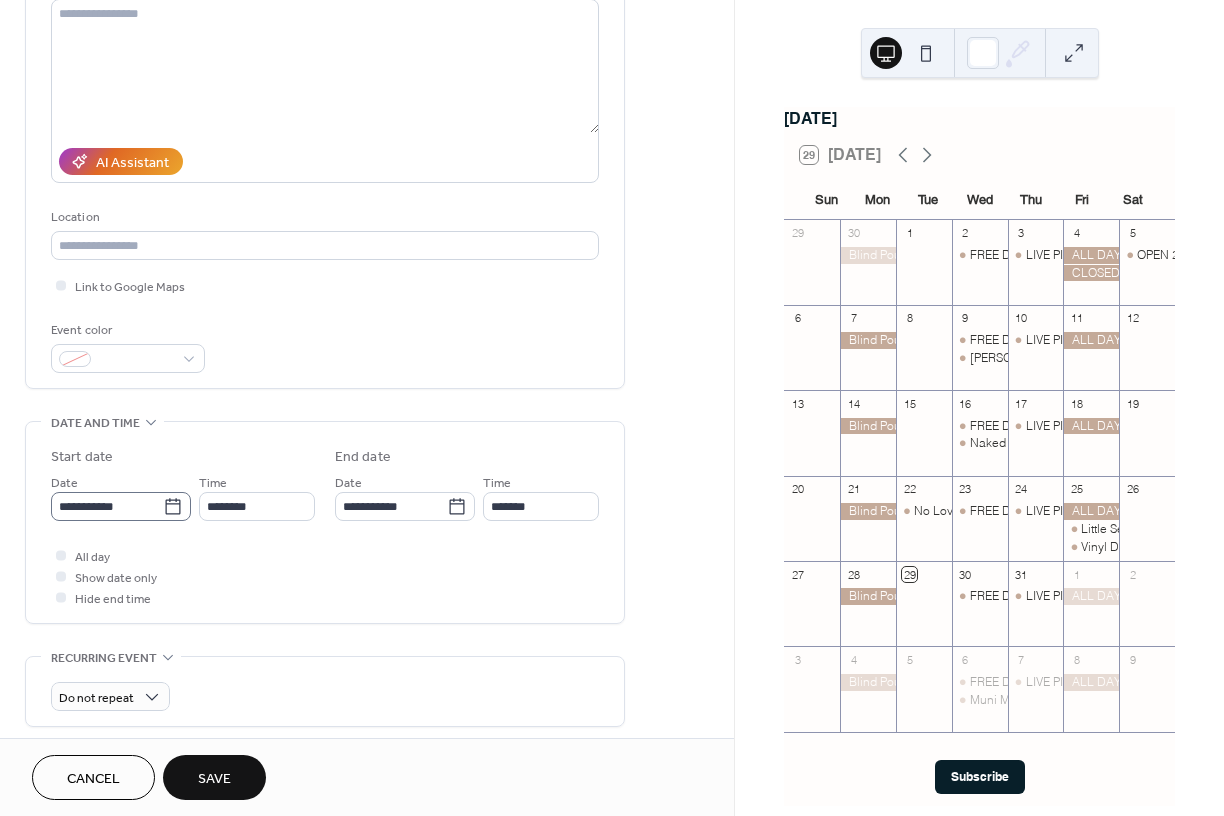 type on "**********" 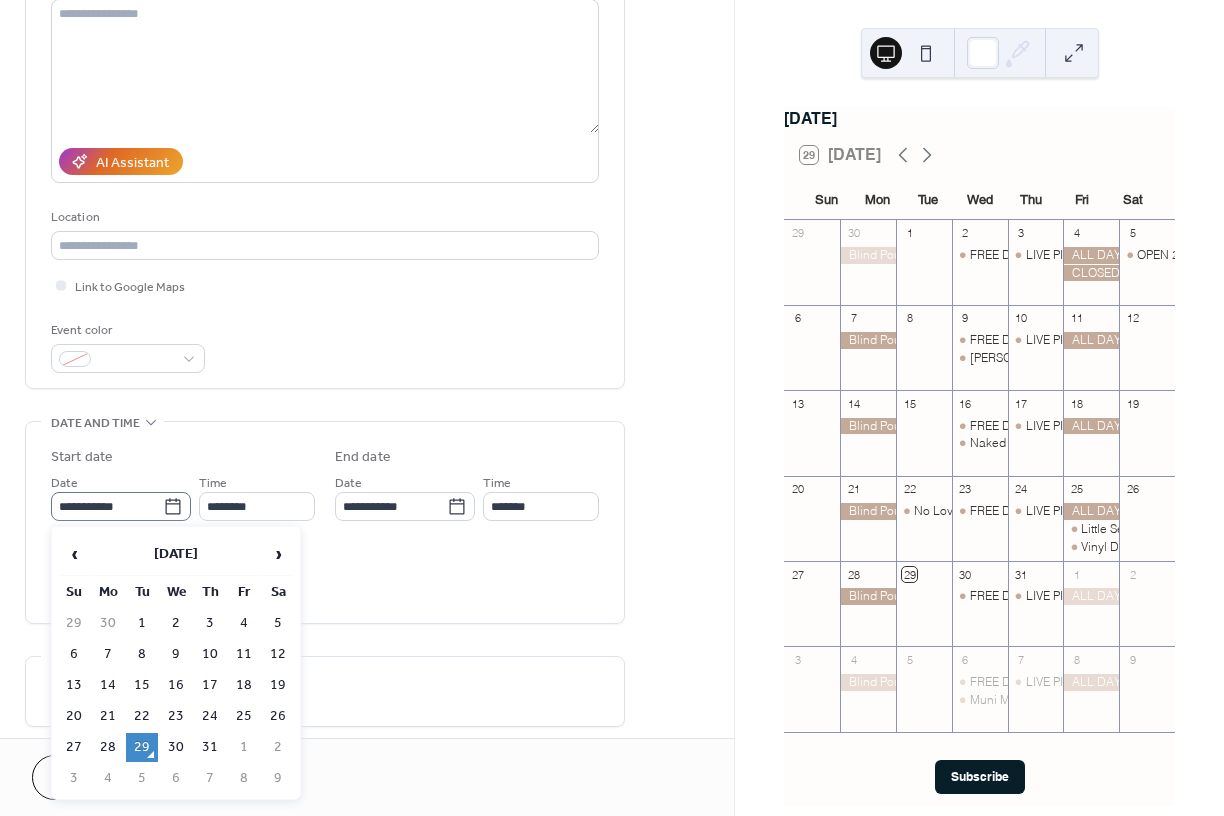 click 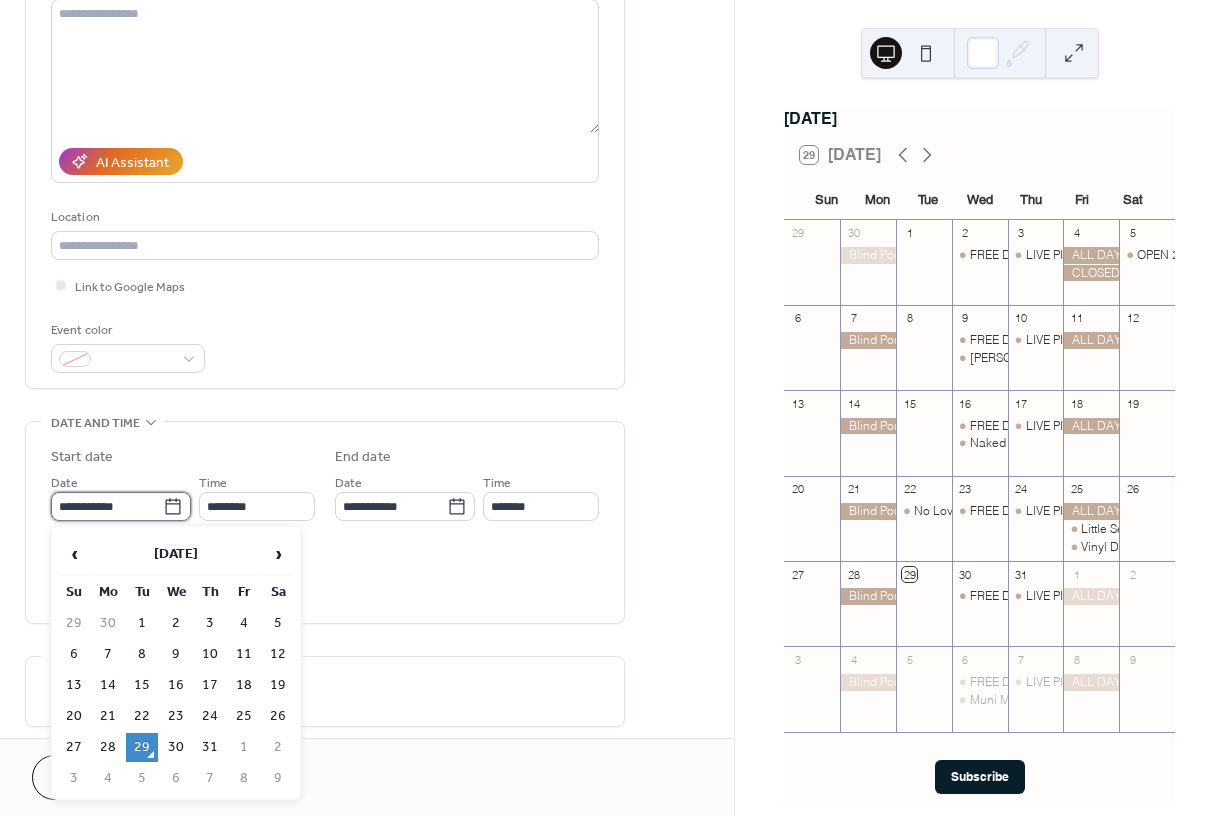 click on "**********" at bounding box center (107, 506) 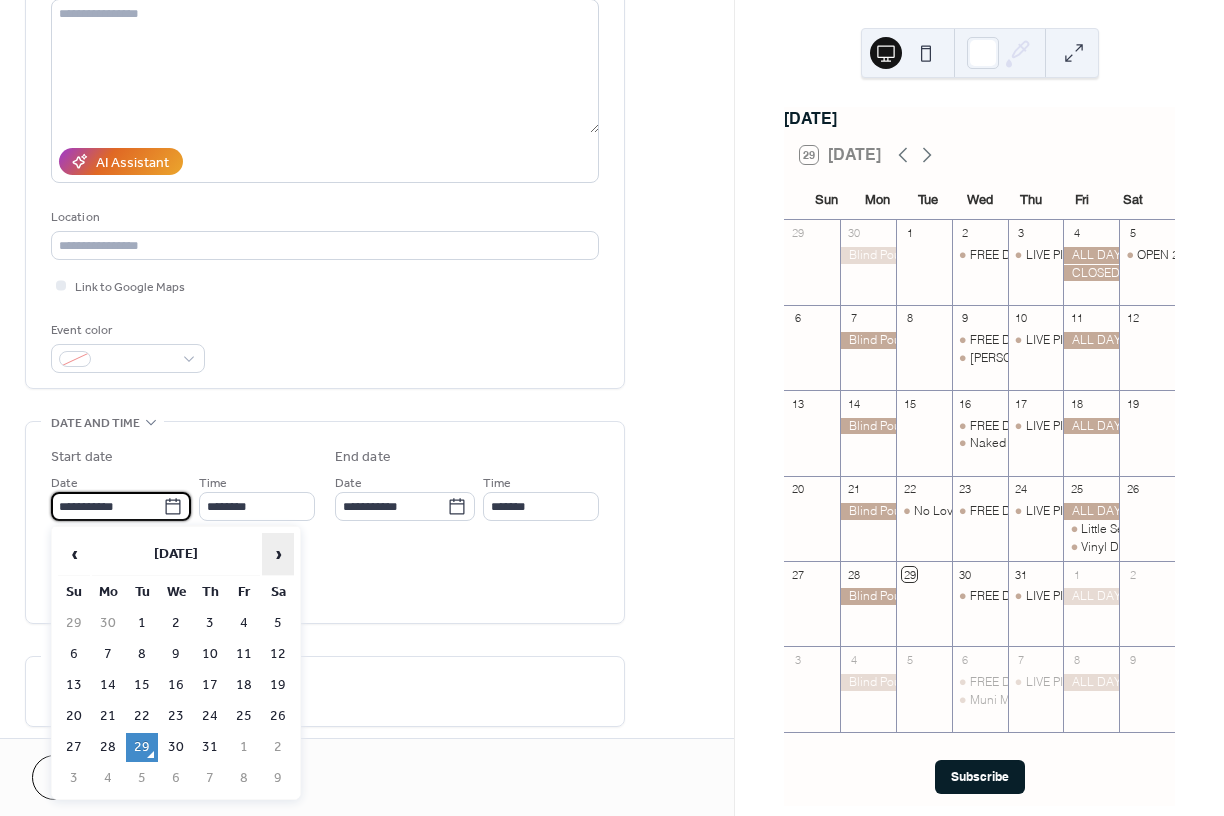 click on "›" at bounding box center [278, 554] 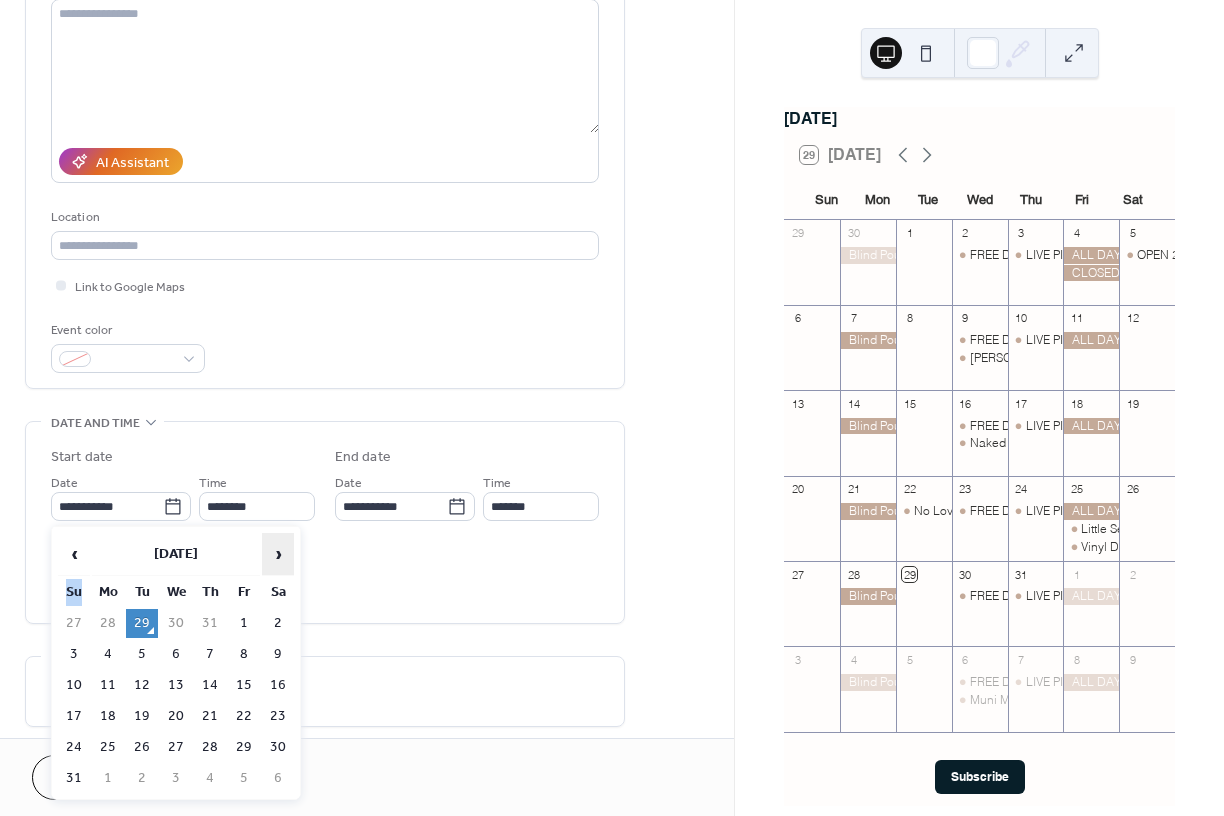 click on "›" at bounding box center [278, 554] 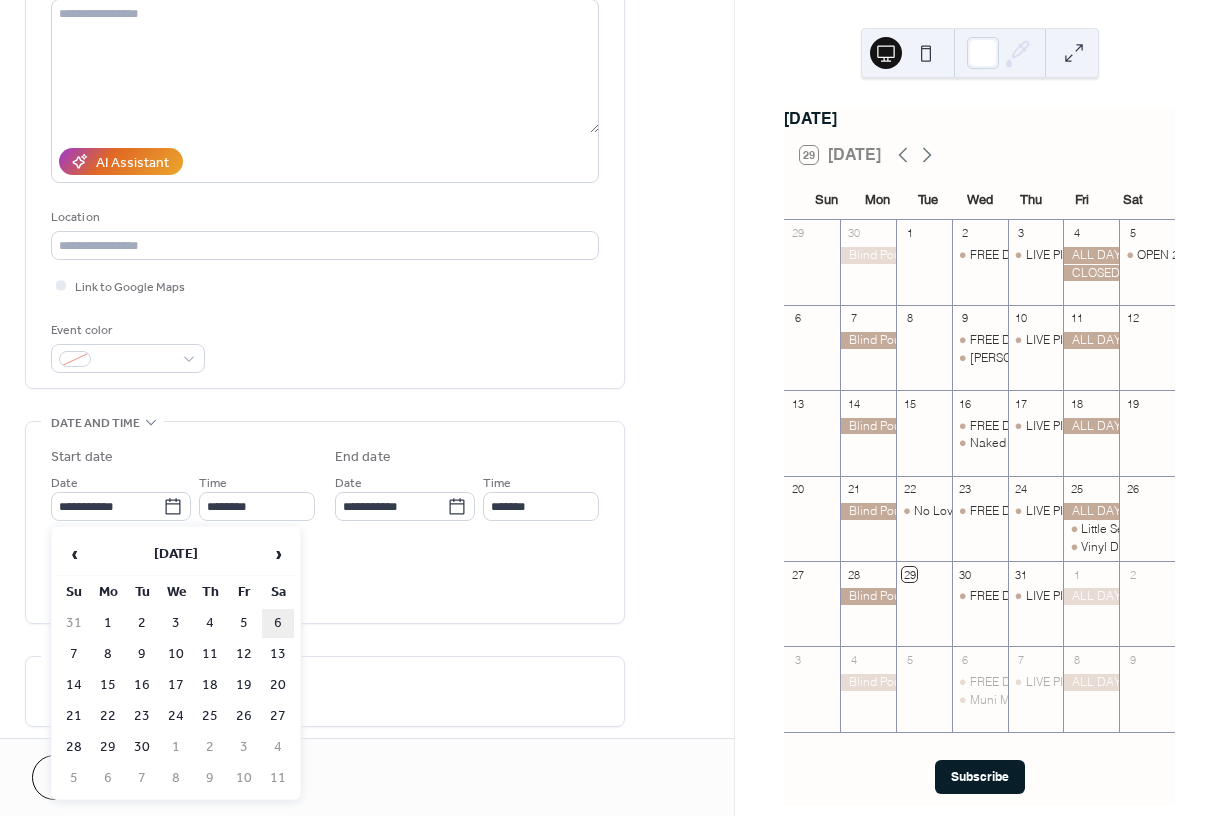 click on "6" at bounding box center [278, 623] 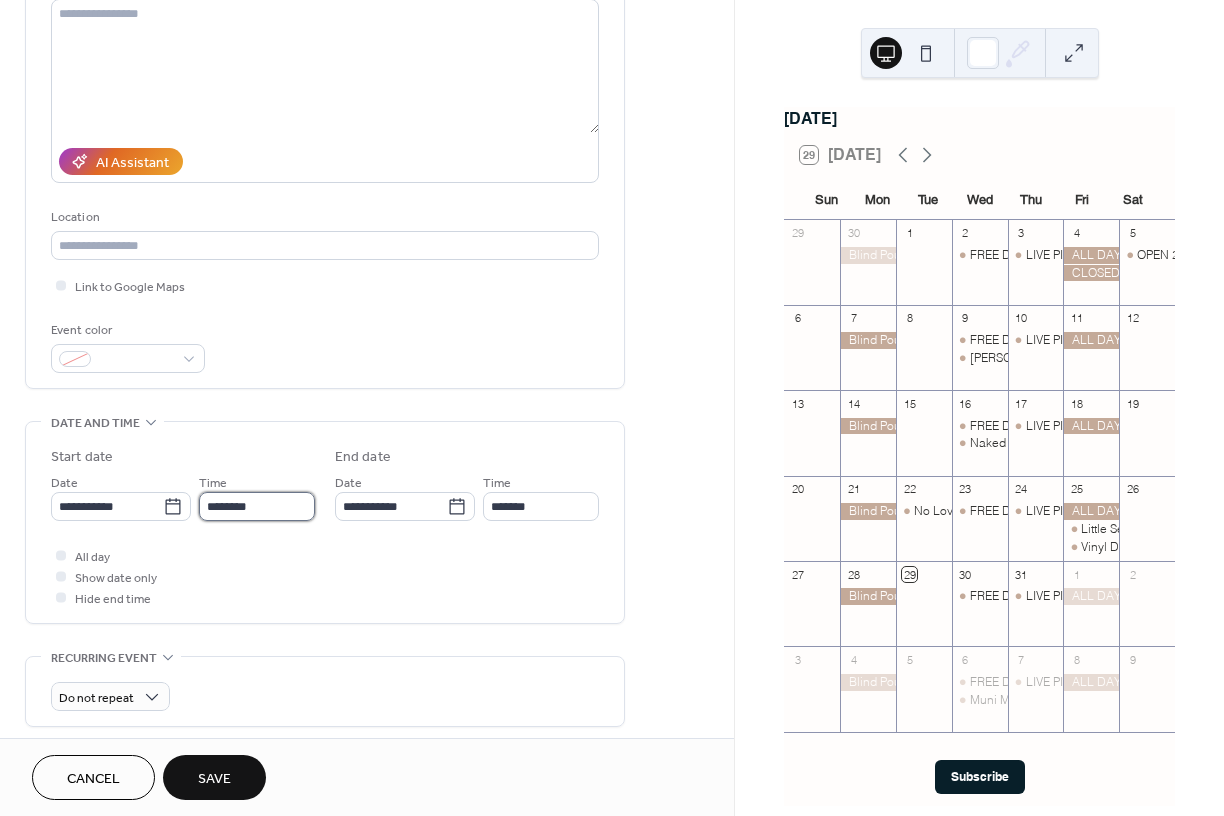 click on "********" at bounding box center (257, 506) 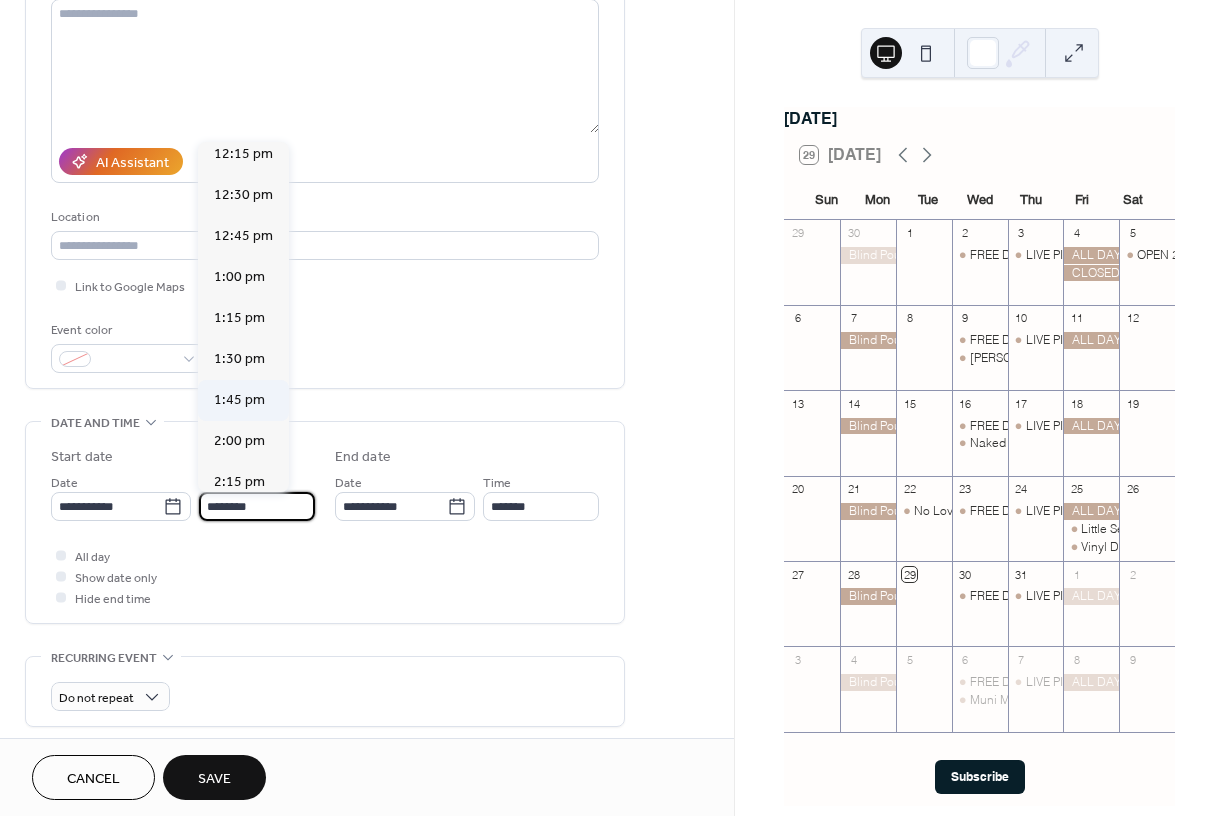 scroll, scrollTop: 2014, scrollLeft: 0, axis: vertical 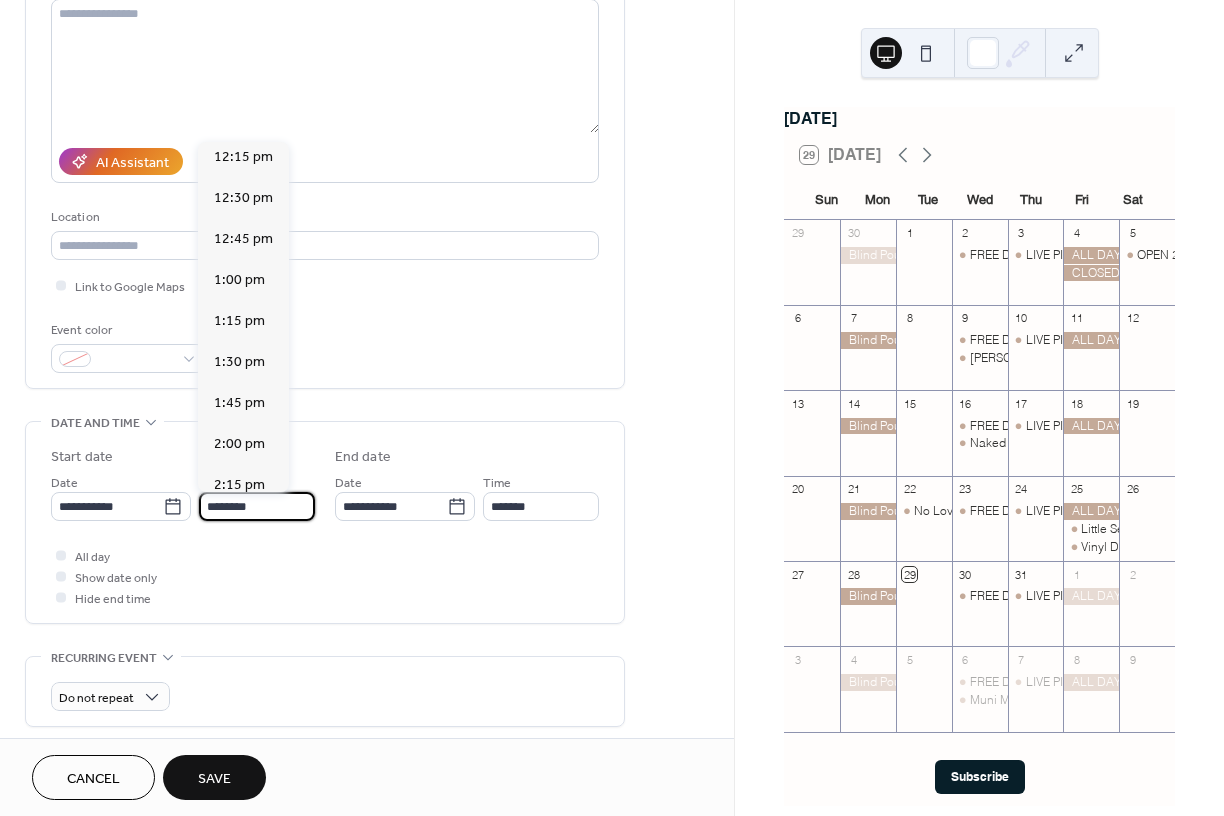click on "All day Show date only Hide end time" at bounding box center [325, 576] 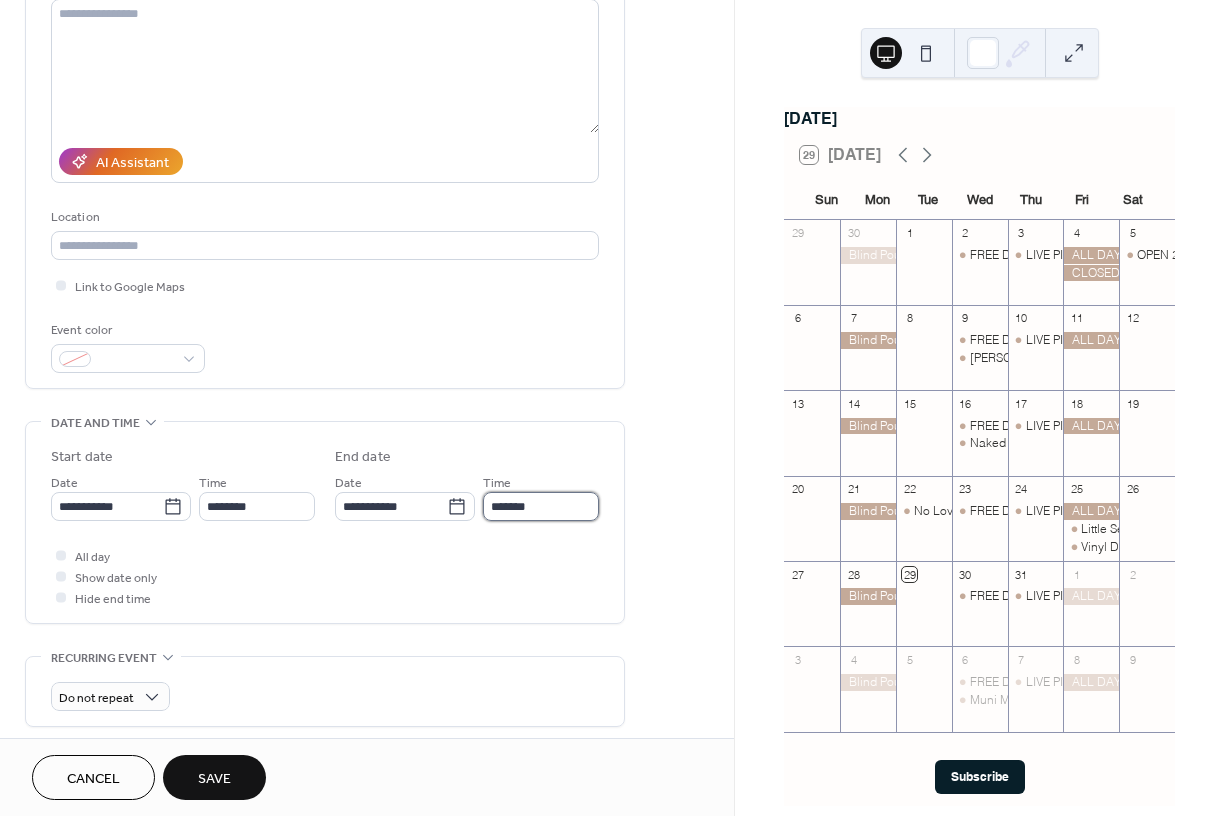 click on "*******" at bounding box center (541, 506) 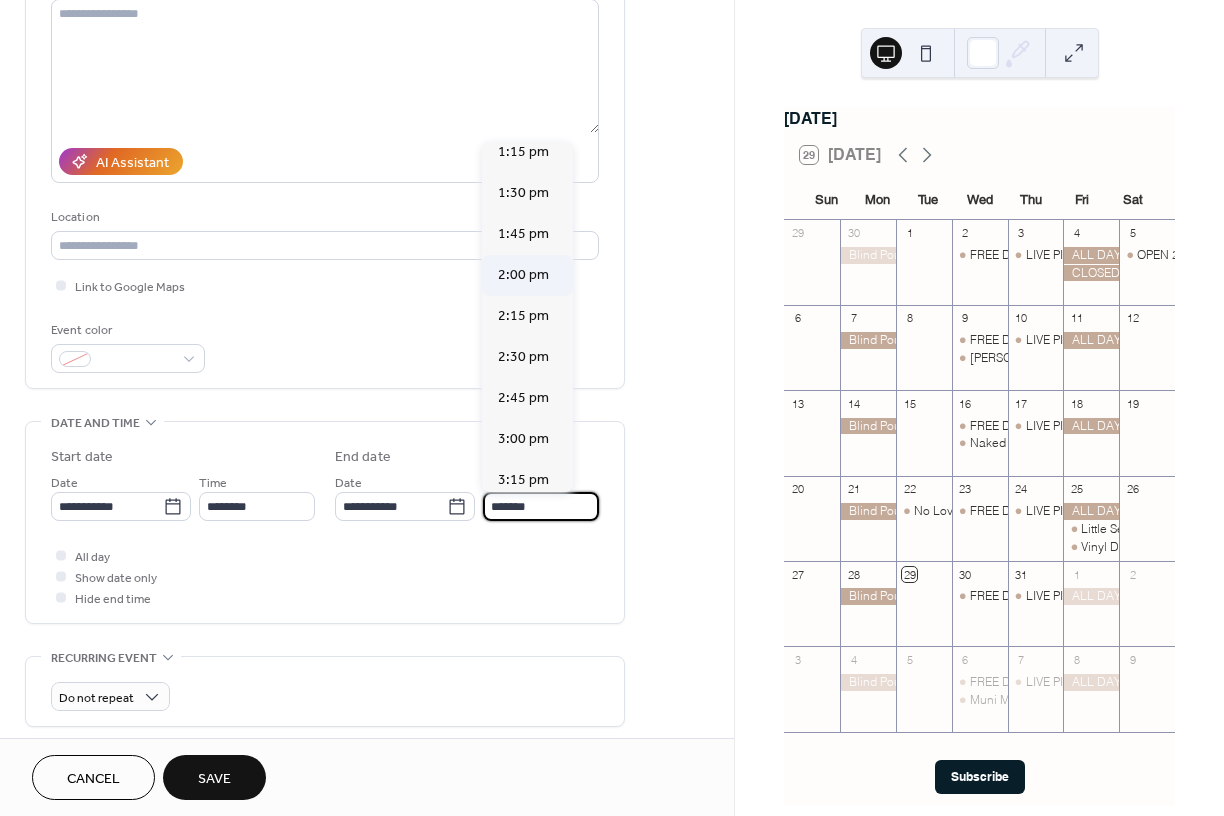 scroll, scrollTop: 185, scrollLeft: 0, axis: vertical 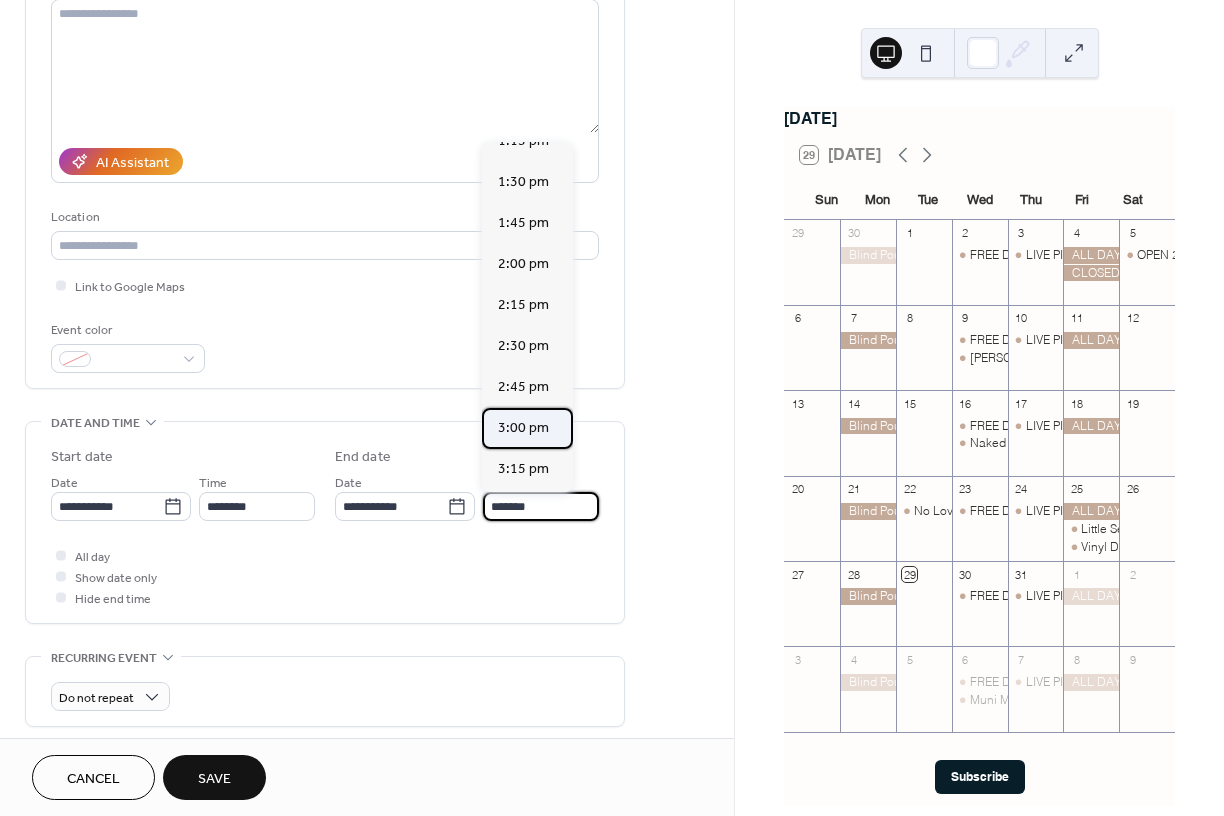 click on "3:00 pm" at bounding box center (523, 428) 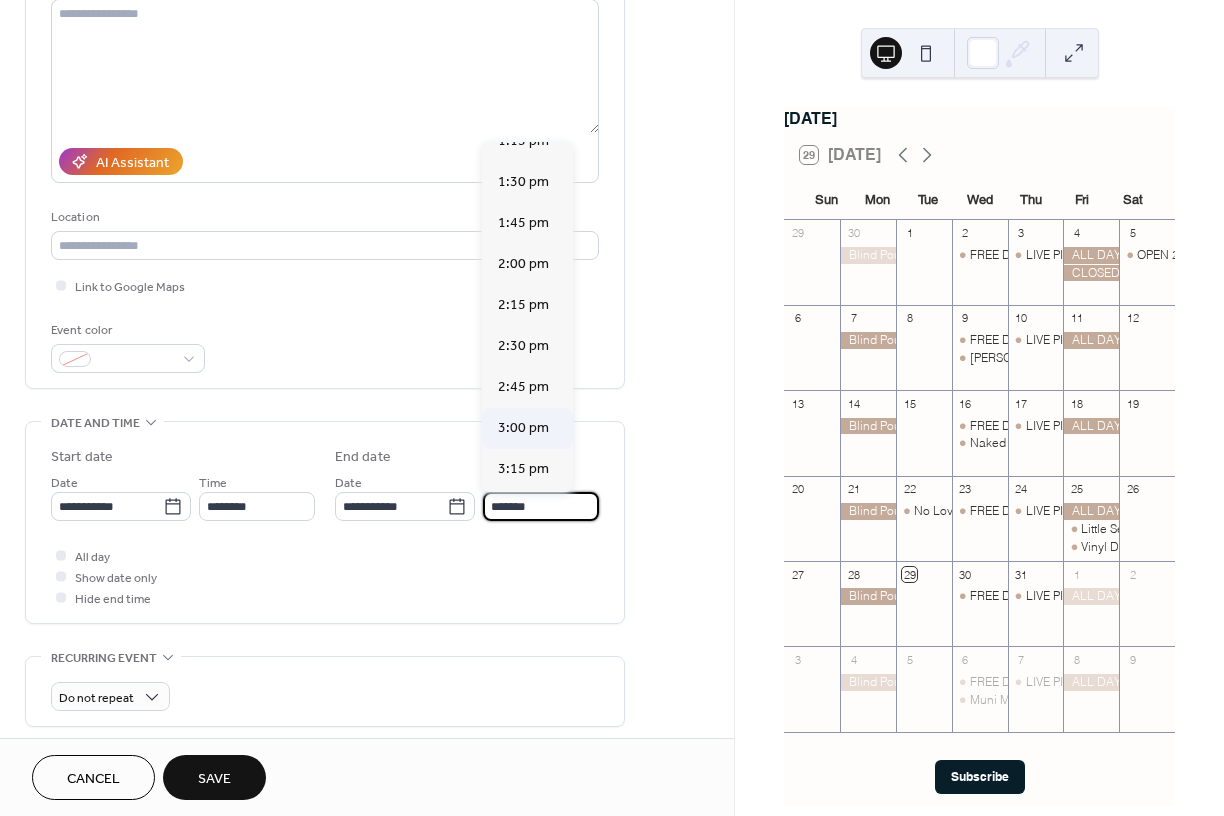 type on "*******" 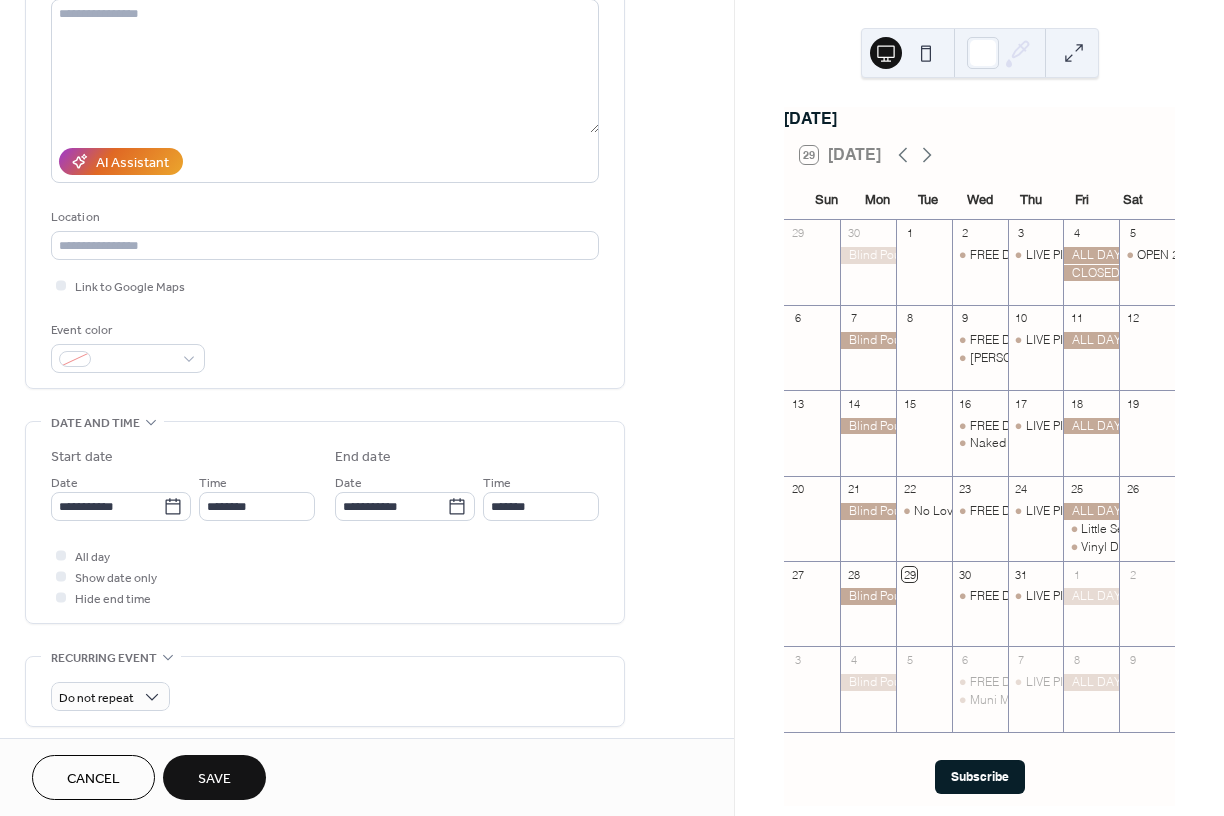 click on "All day Show date only Hide end time" at bounding box center (325, 576) 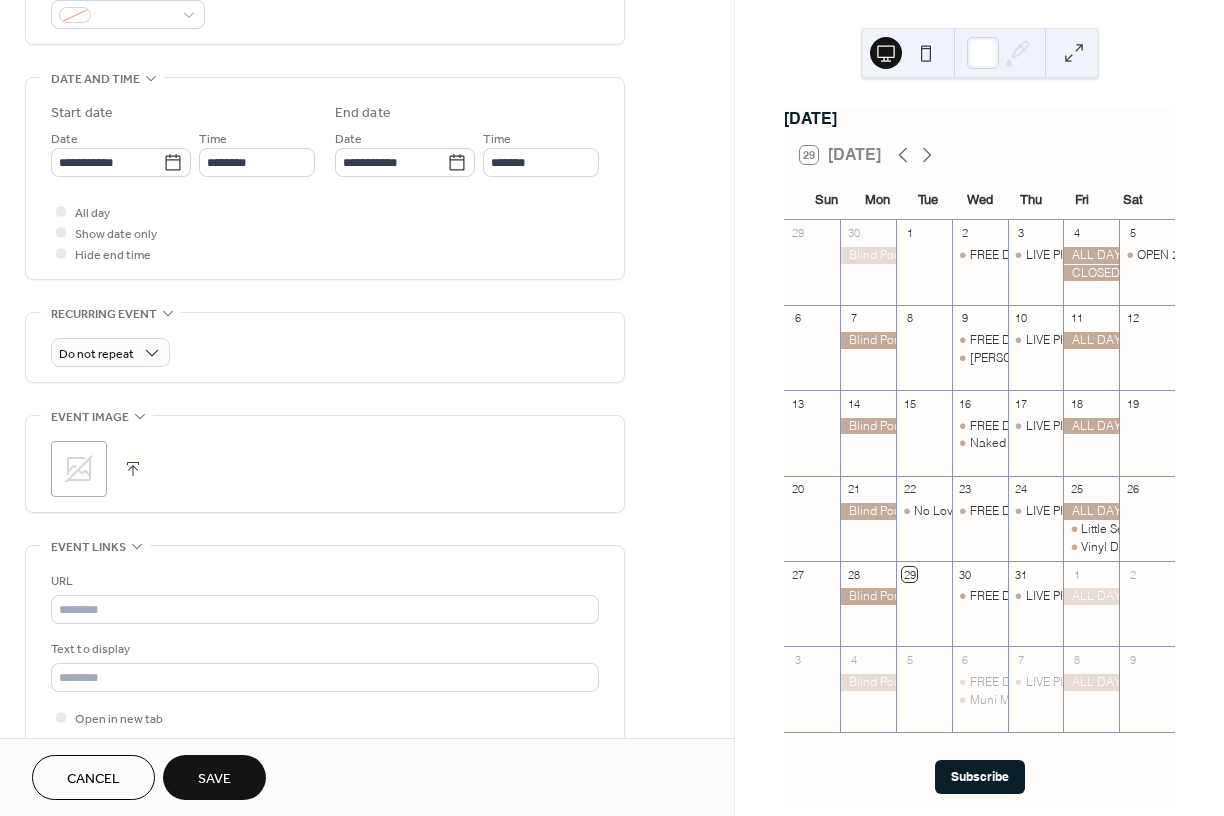 scroll, scrollTop: 617, scrollLeft: 0, axis: vertical 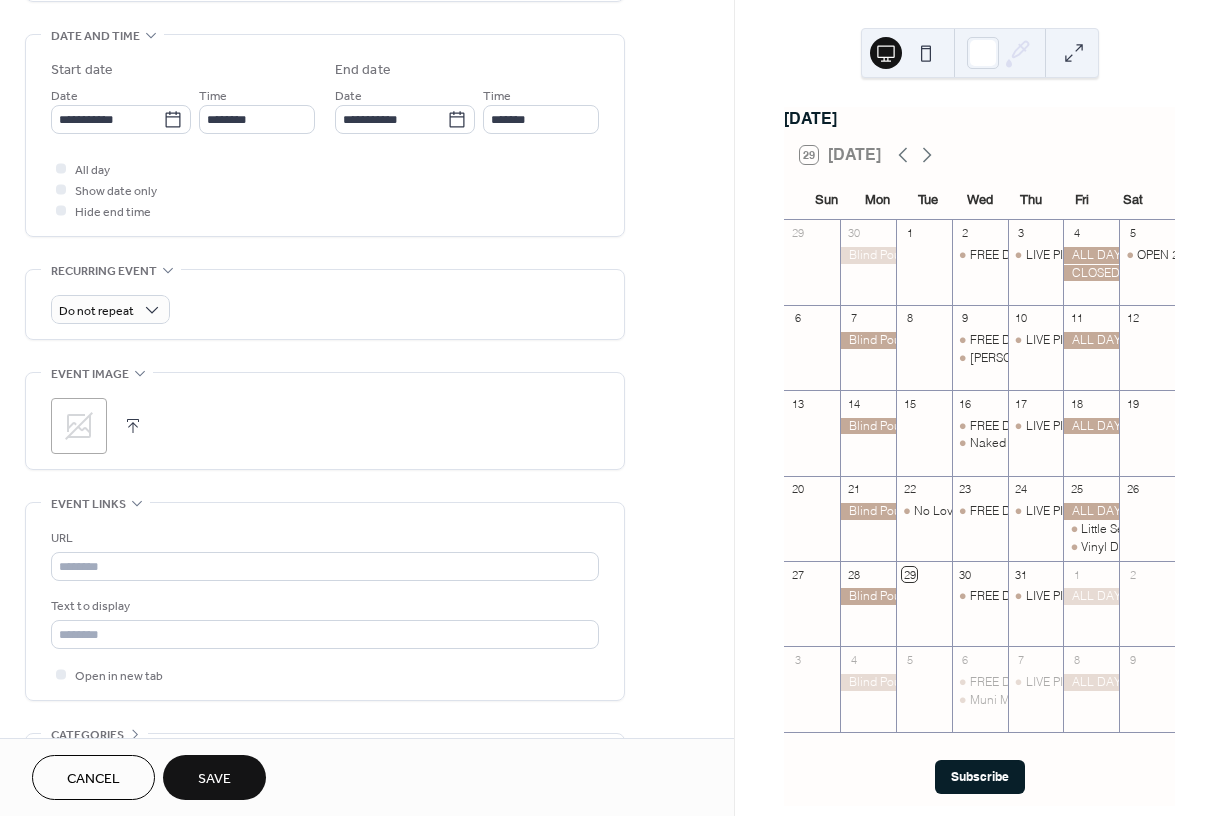 click 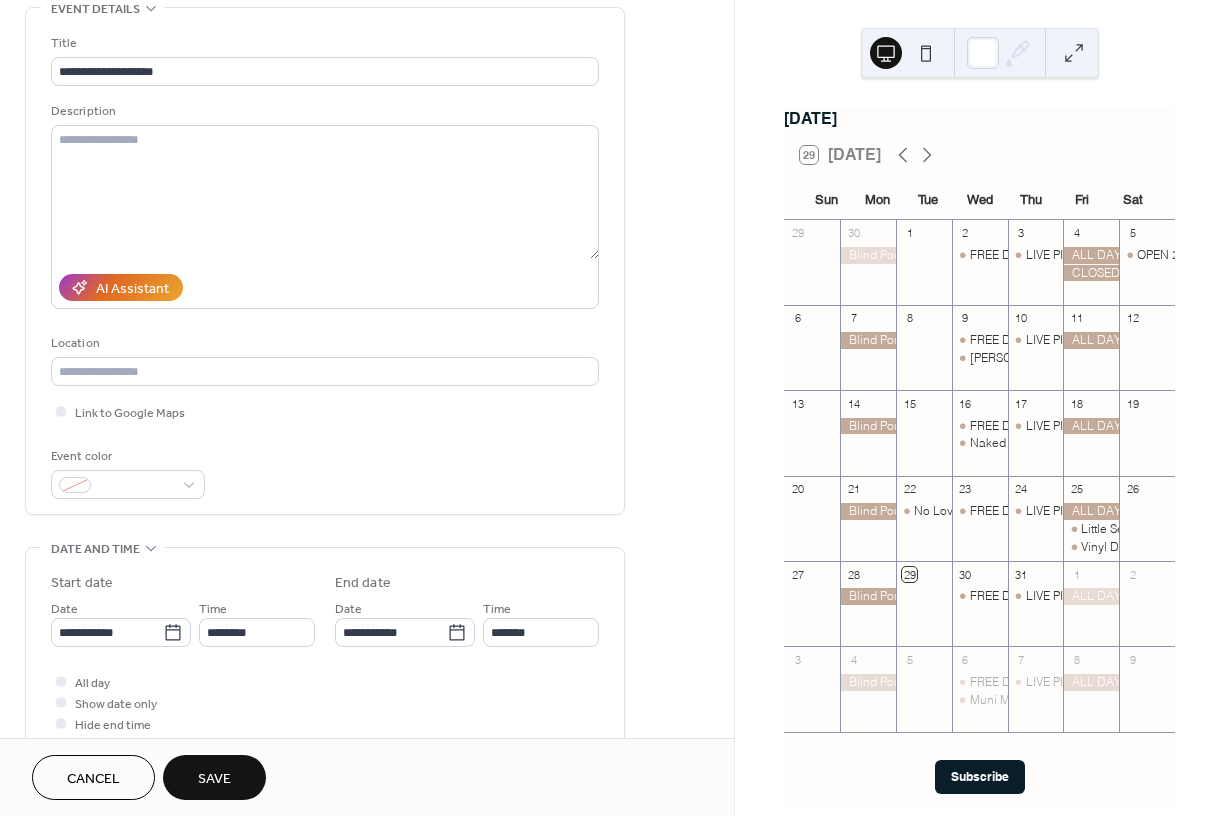 scroll, scrollTop: 0, scrollLeft: 0, axis: both 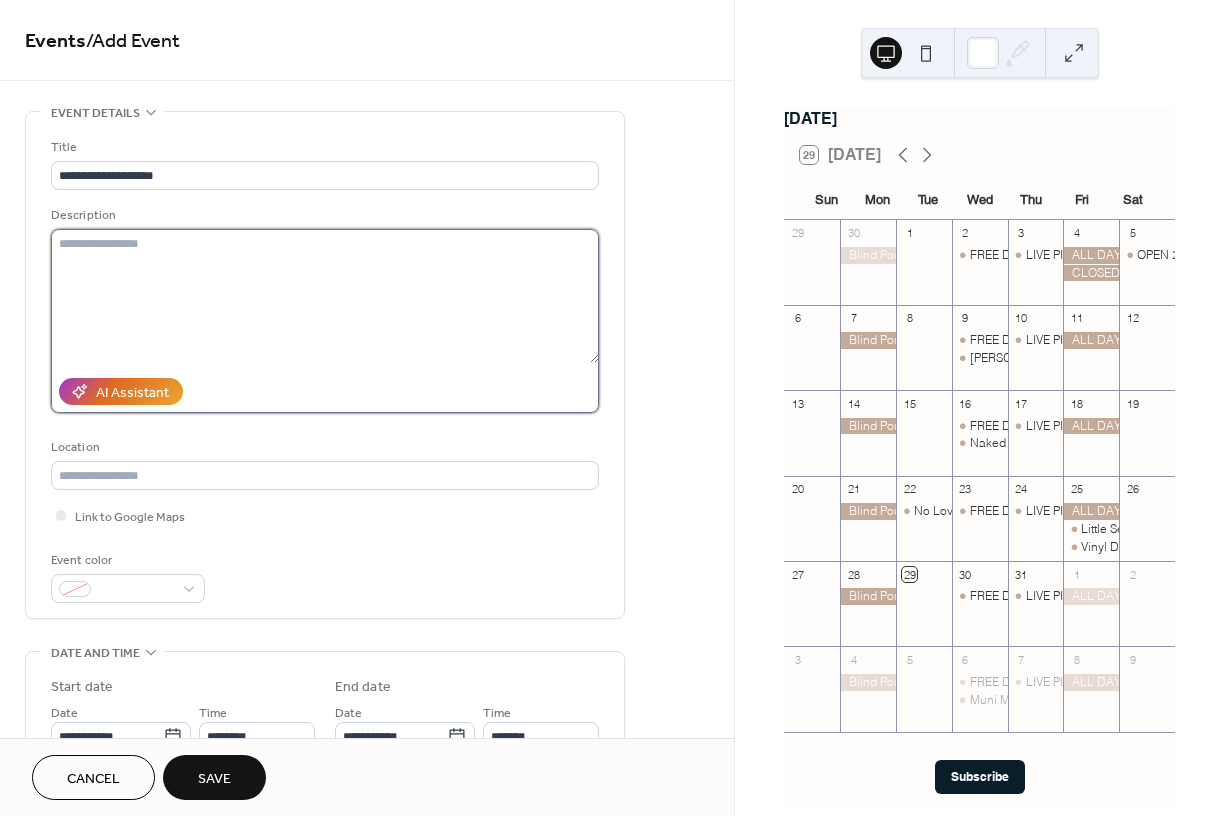click at bounding box center (325, 296) 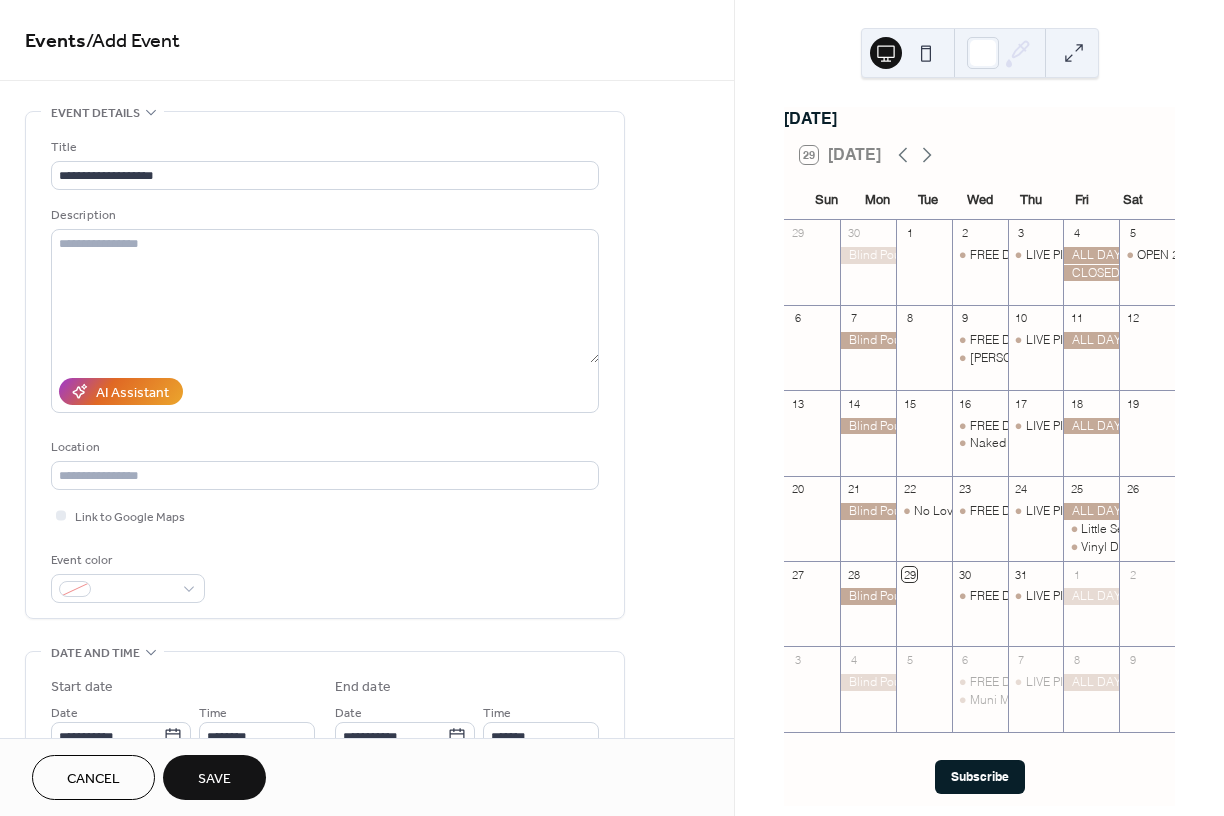 click on "Save" at bounding box center [214, 779] 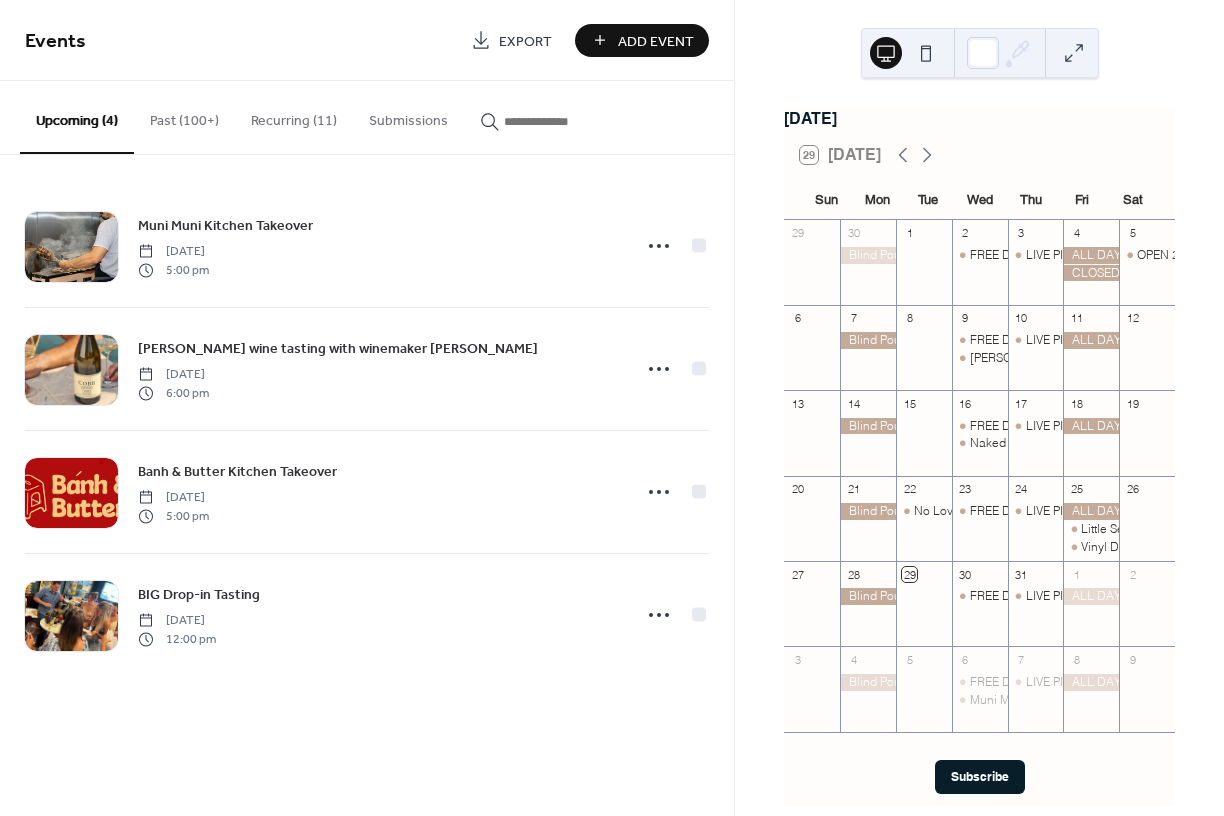 click on "Past (100+)" at bounding box center [184, 116] 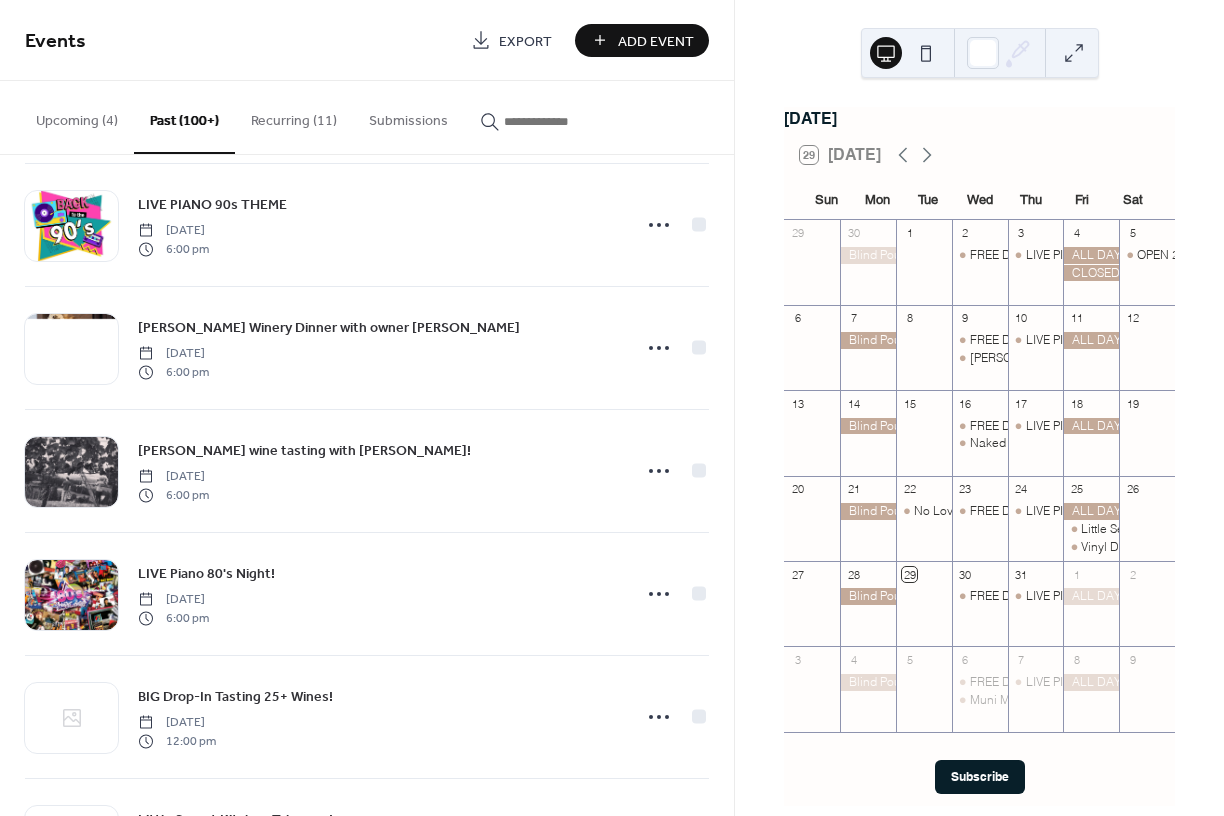 scroll, scrollTop: 2505, scrollLeft: 0, axis: vertical 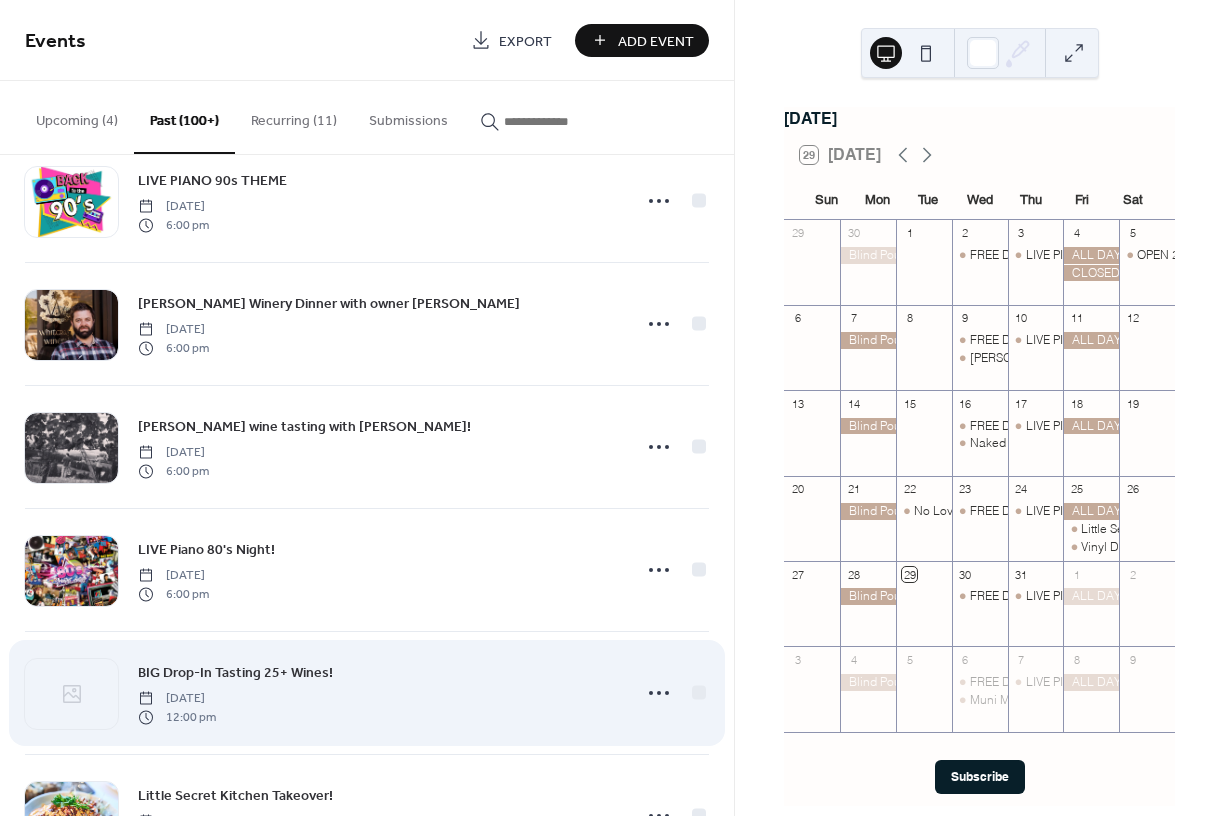 click on "BIG Drop-In Tasting 25+ Wines!" at bounding box center [235, 673] 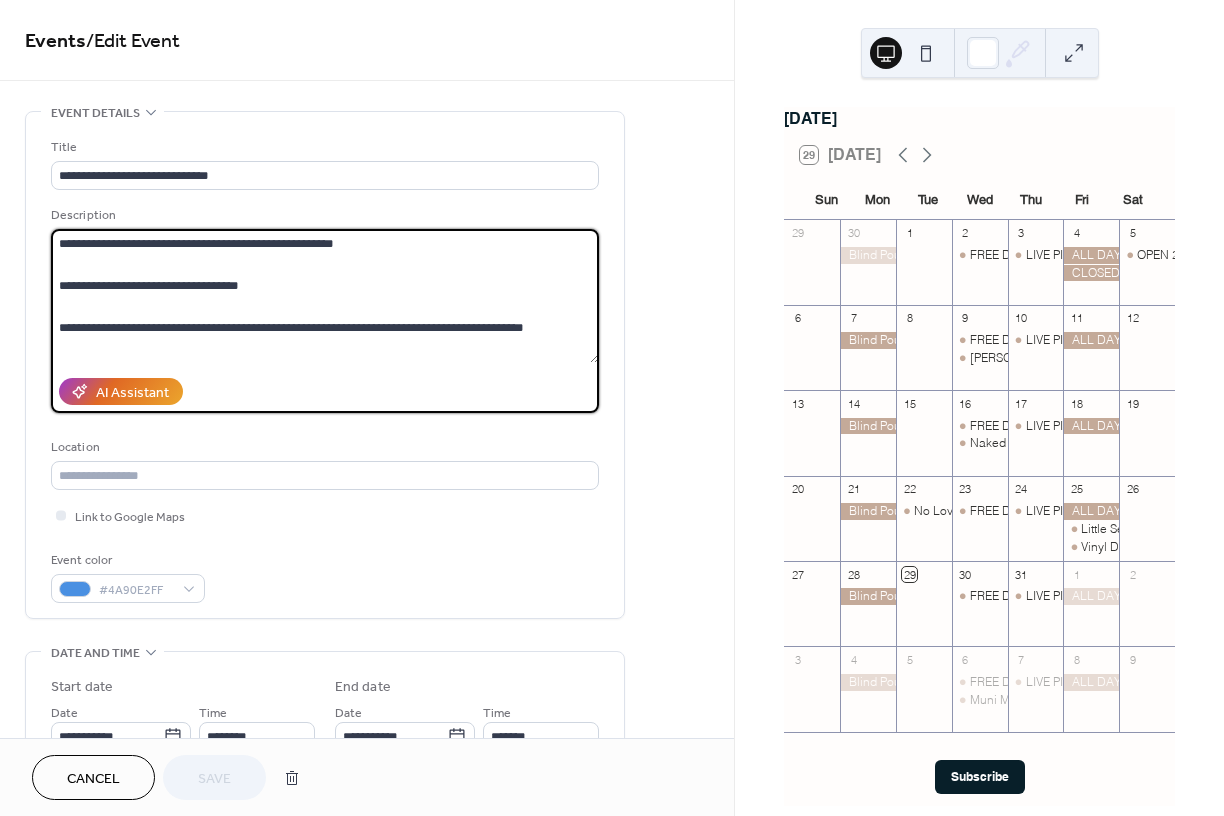 drag, startPoint x: 565, startPoint y: 334, endPoint x: 50, endPoint y: 240, distance: 523.50836 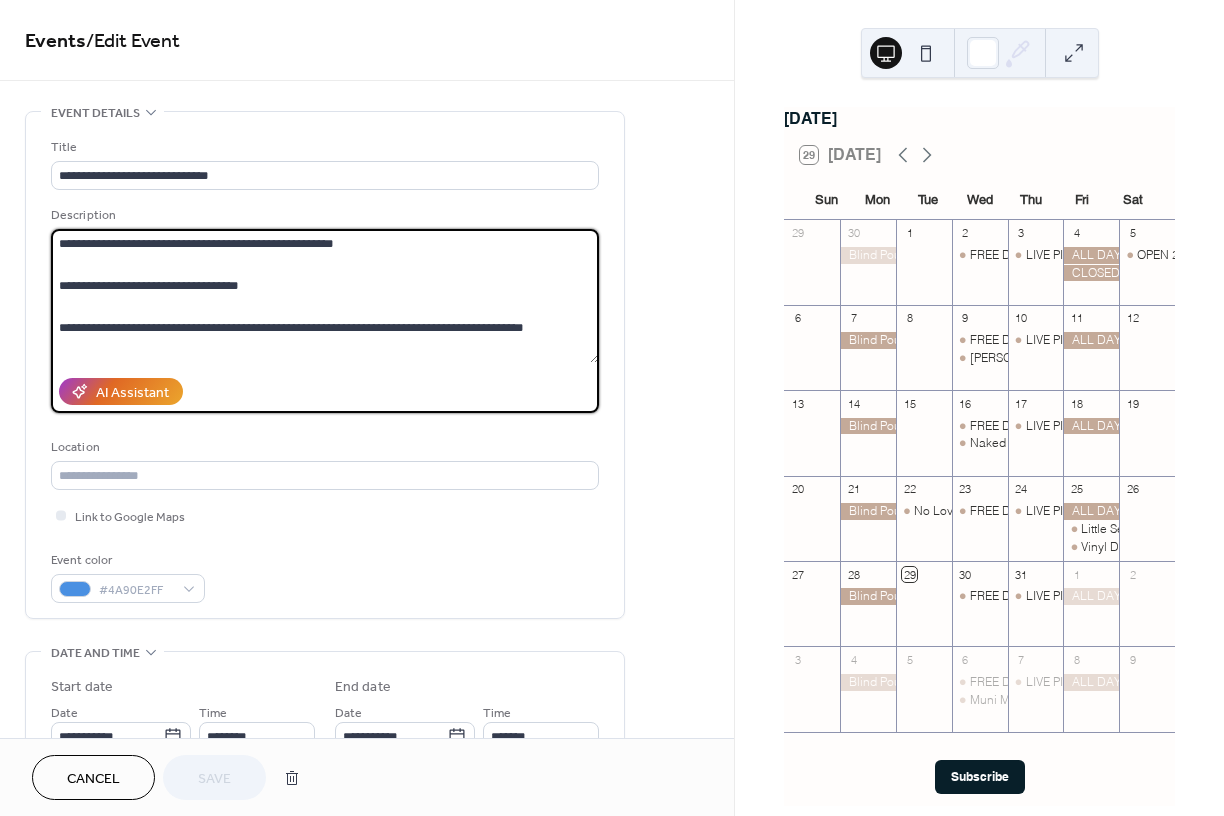 click on "**********" at bounding box center (325, 365) 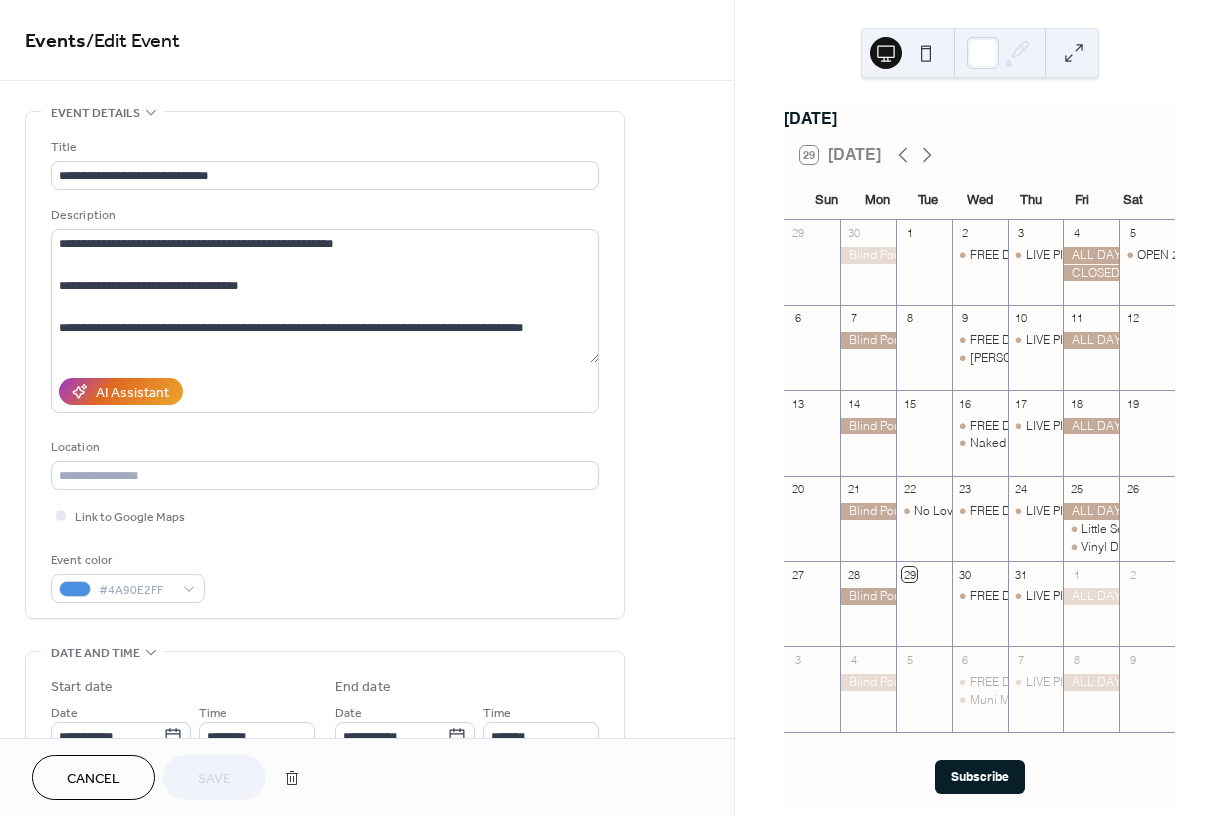 click on "Cancel" at bounding box center (93, 779) 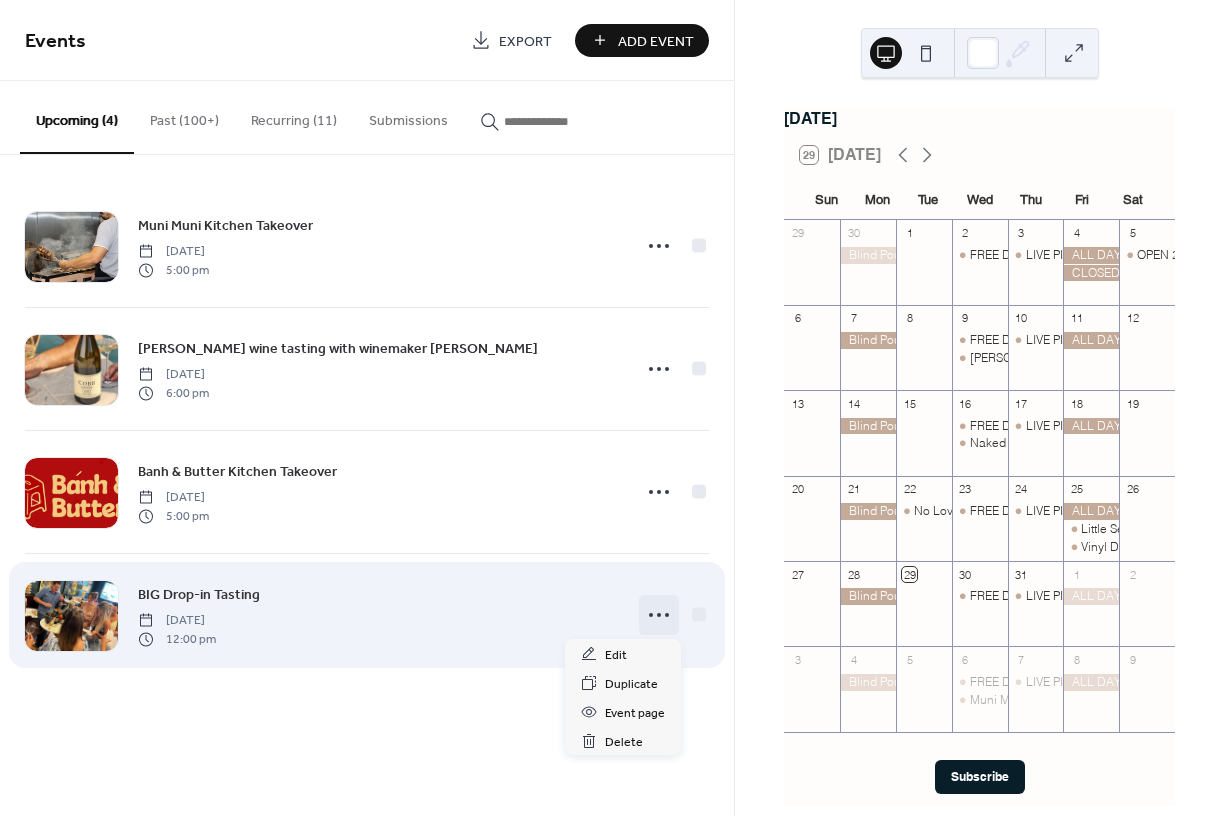 click 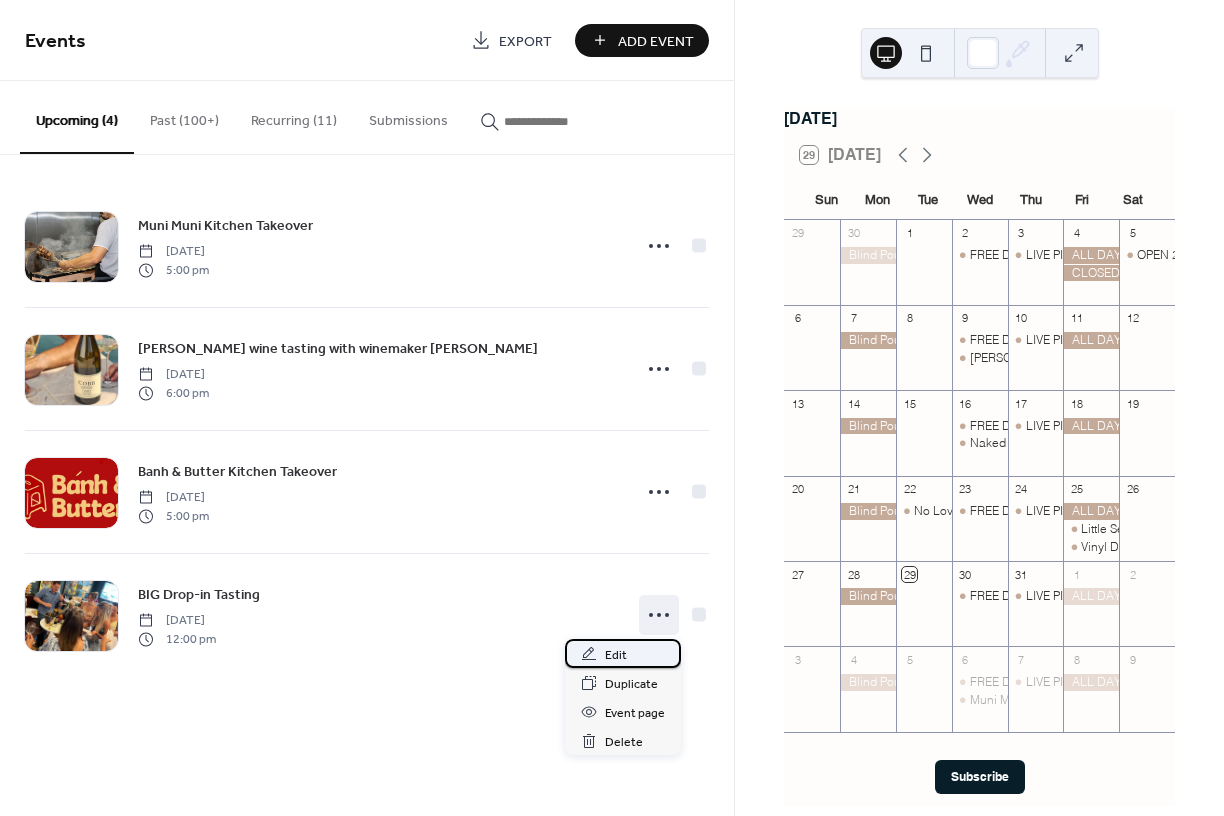 click on "Edit" at bounding box center [616, 655] 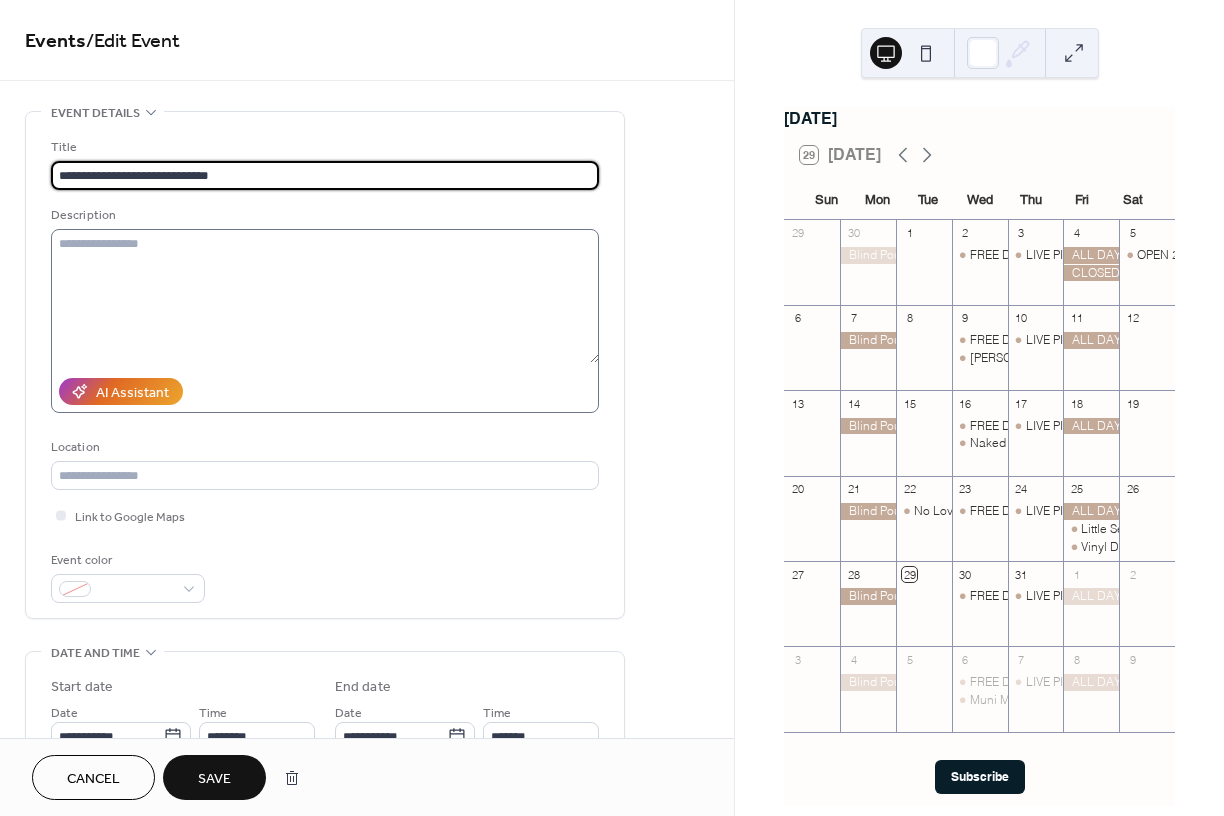 type on "**********" 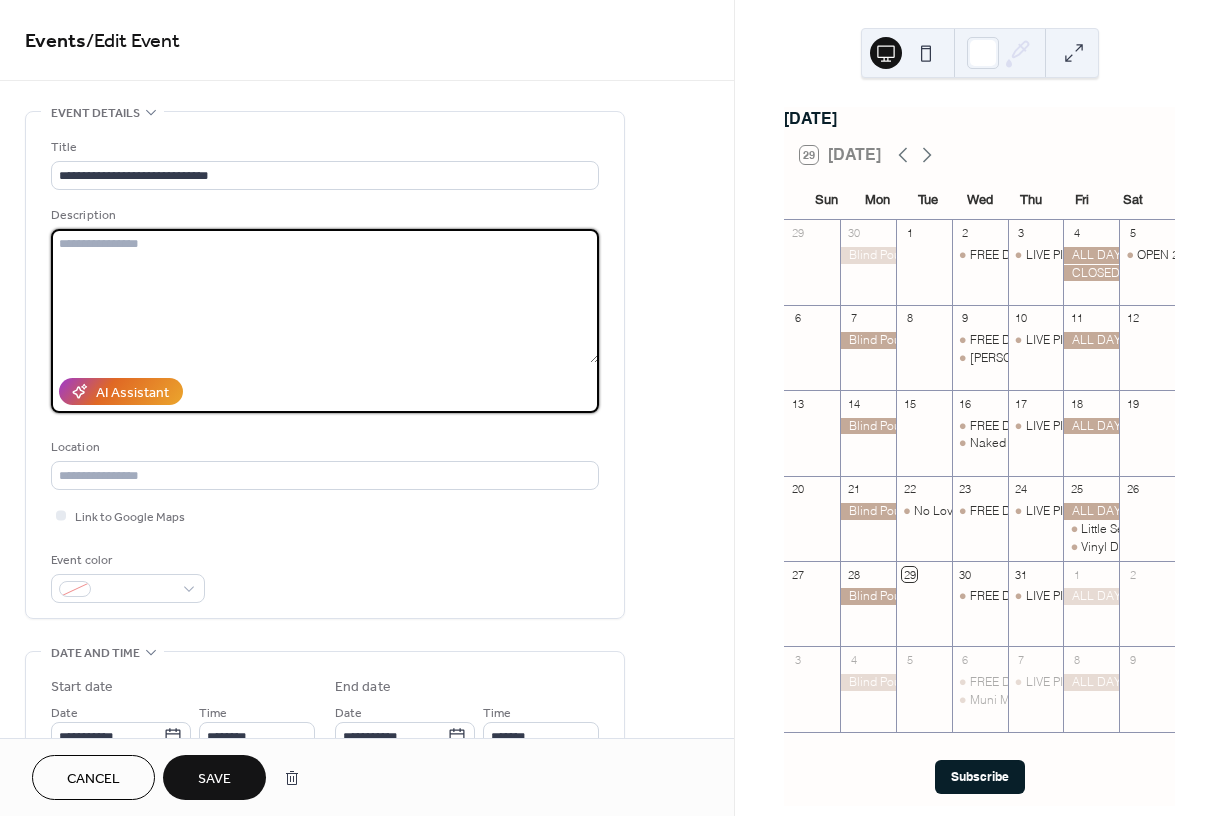 click at bounding box center [325, 296] 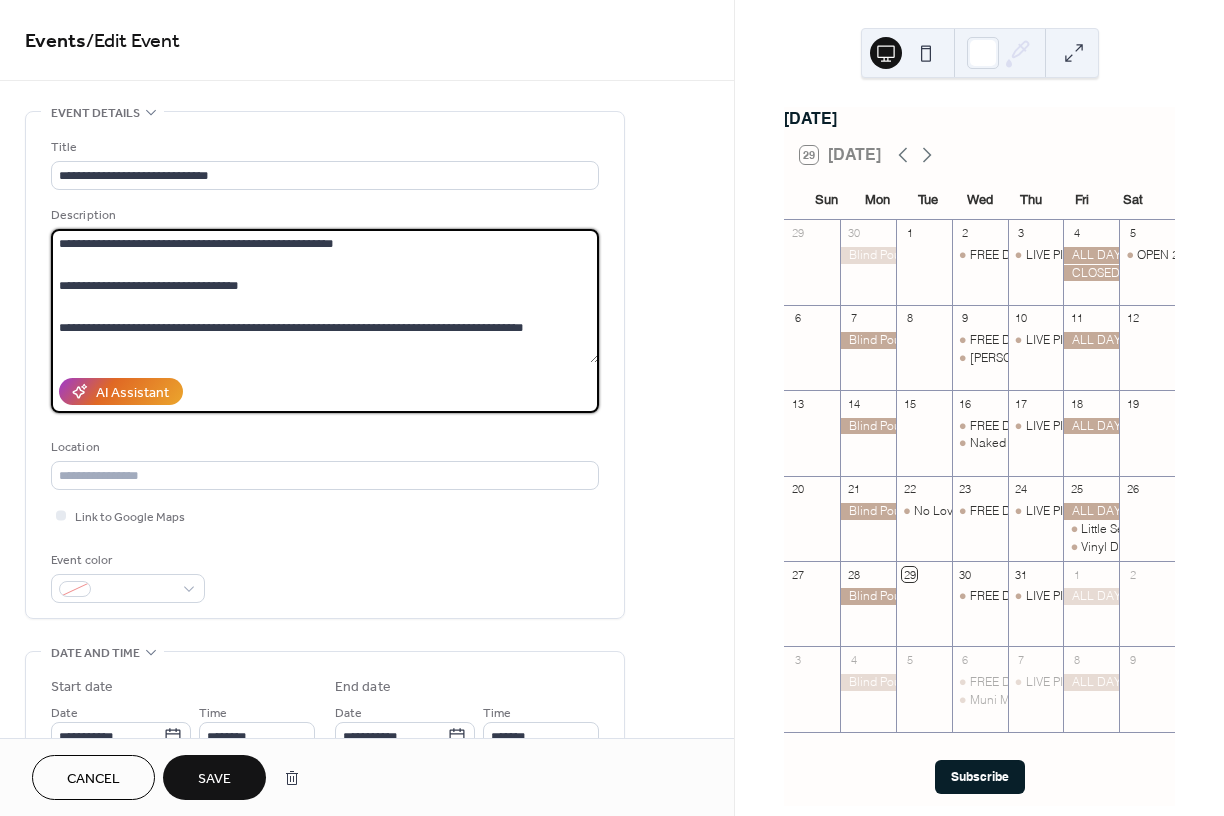 drag, startPoint x: 300, startPoint y: 270, endPoint x: 145, endPoint y: 248, distance: 156.55351 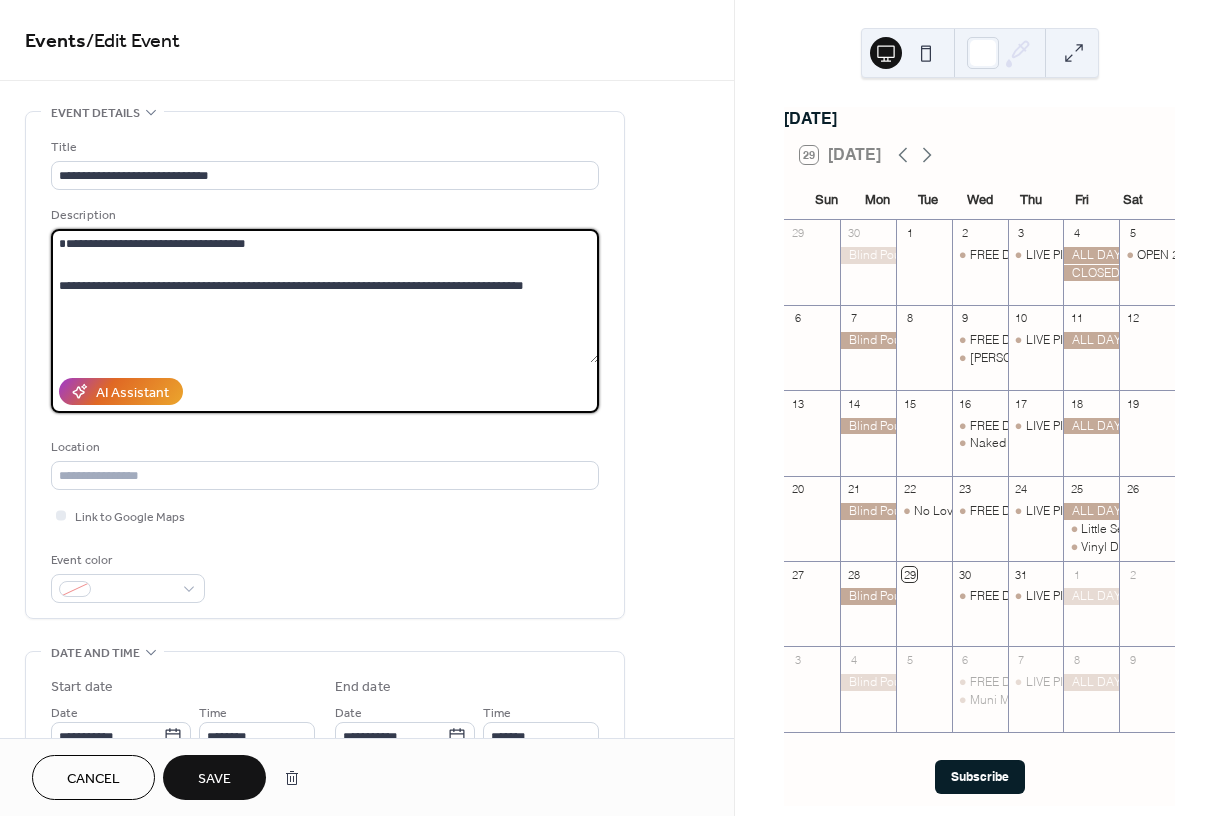 click on "**********" at bounding box center (325, 296) 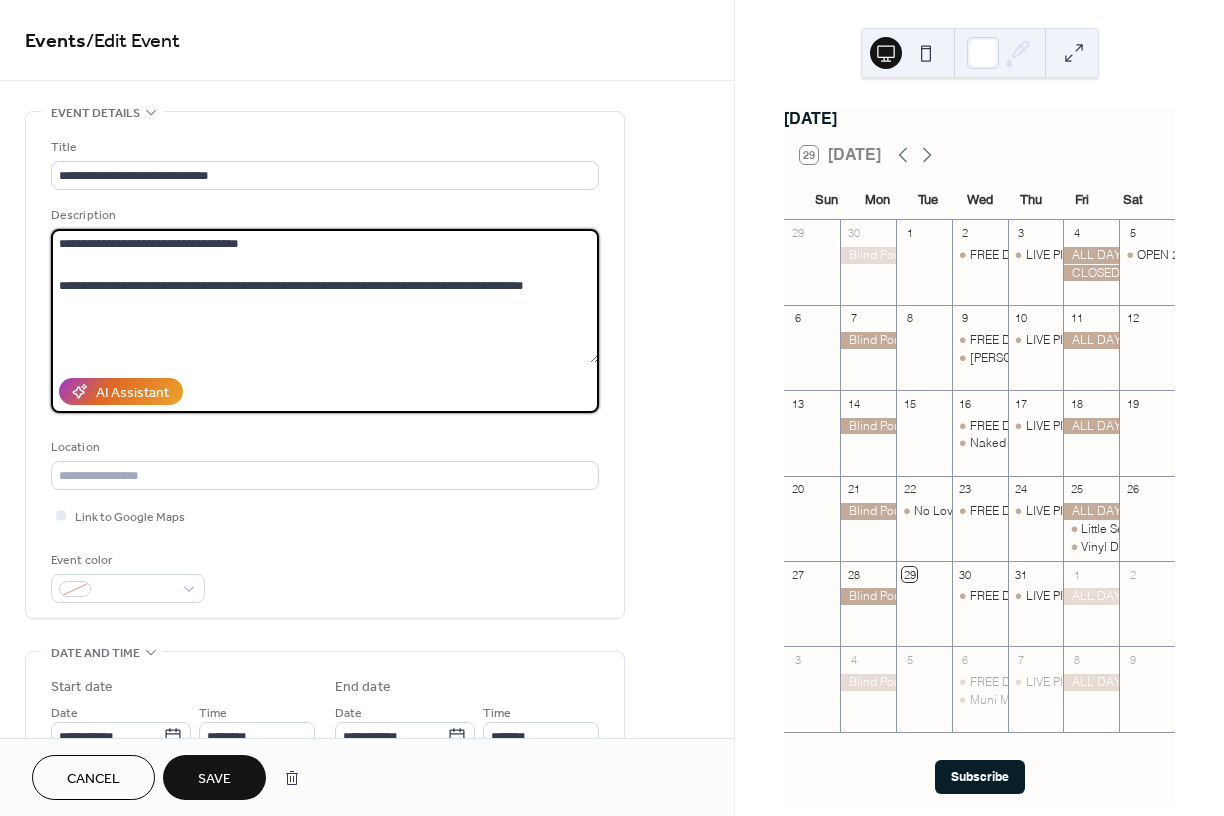 click on "**********" at bounding box center (325, 296) 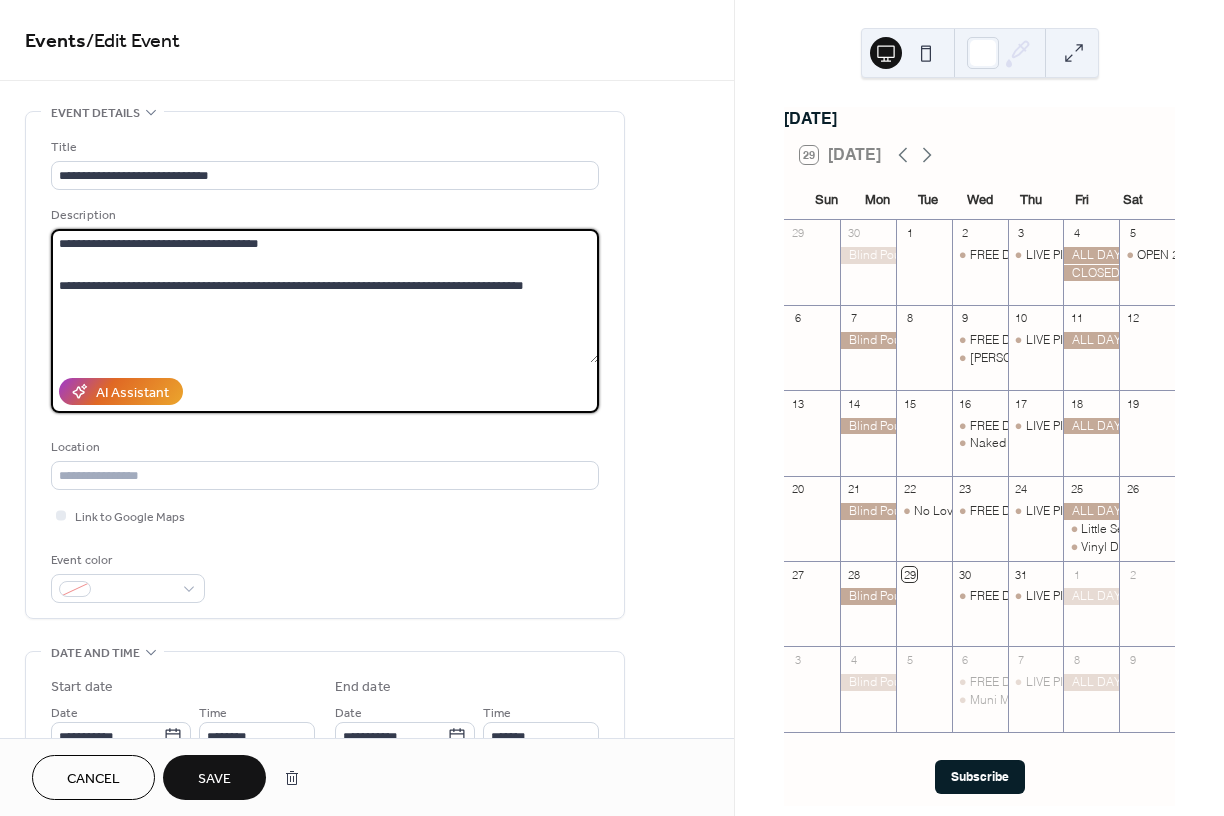 click on "**********" at bounding box center (325, 296) 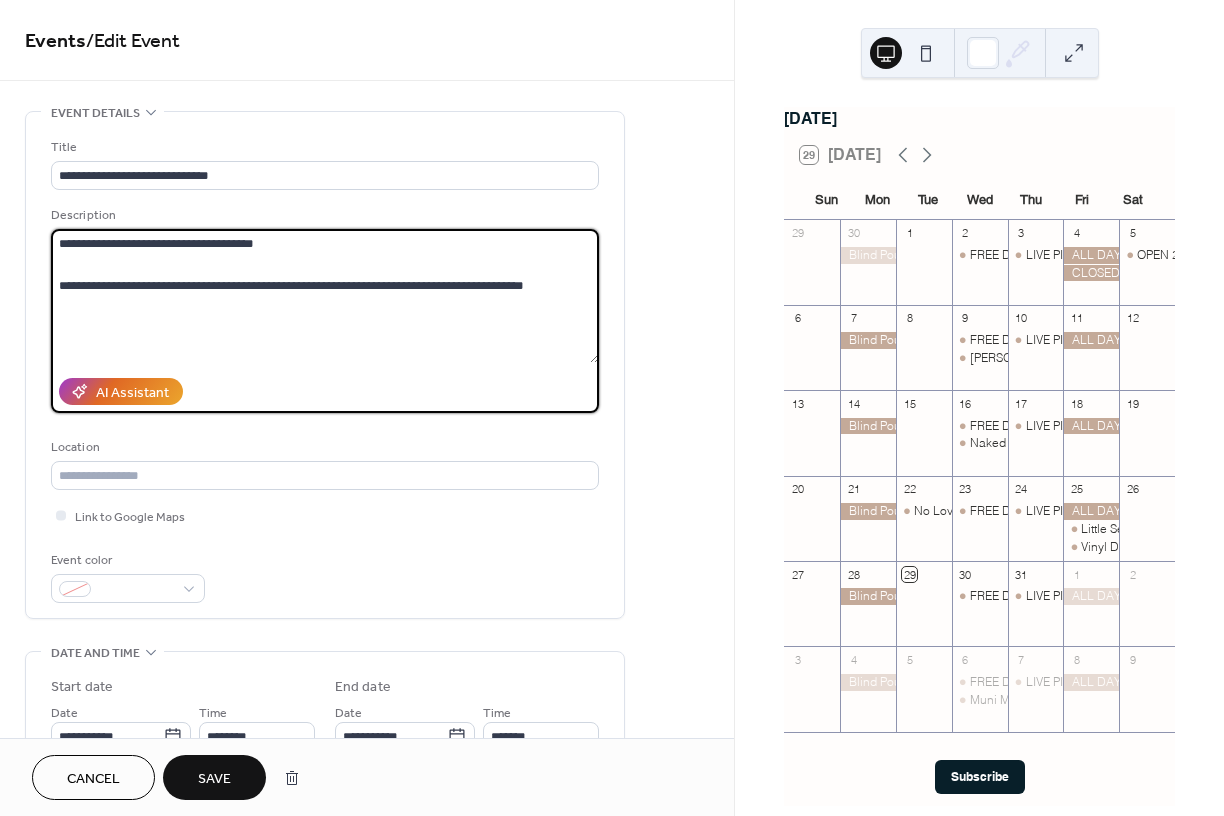 click on "**********" at bounding box center [325, 296] 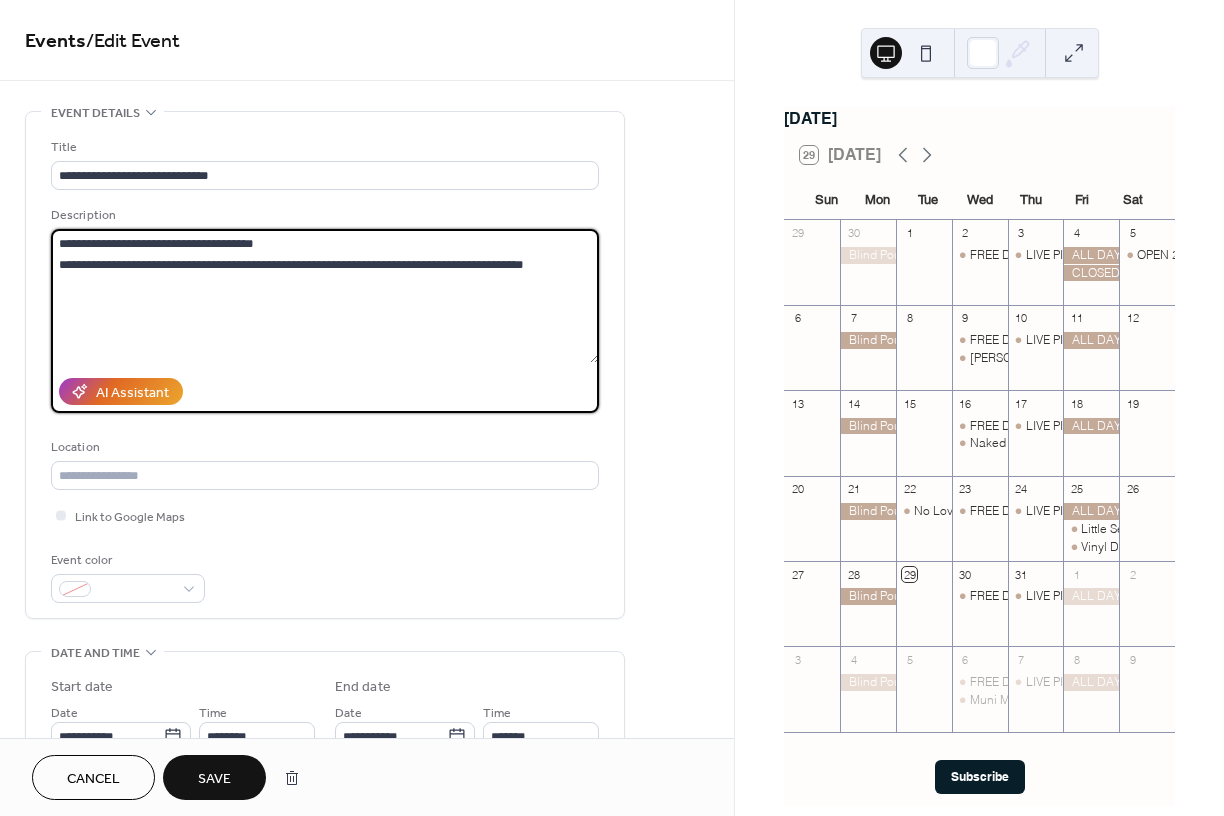 click on "**********" at bounding box center [325, 296] 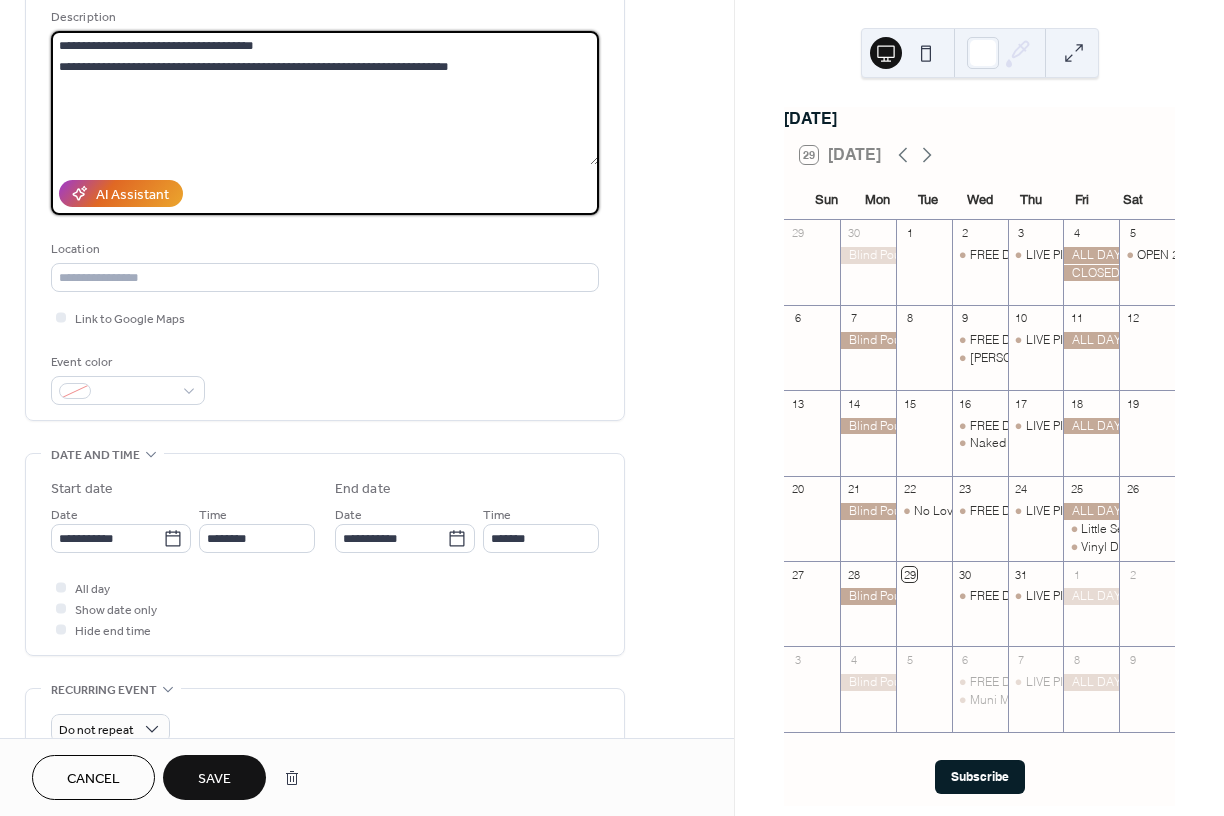 scroll, scrollTop: 206, scrollLeft: 0, axis: vertical 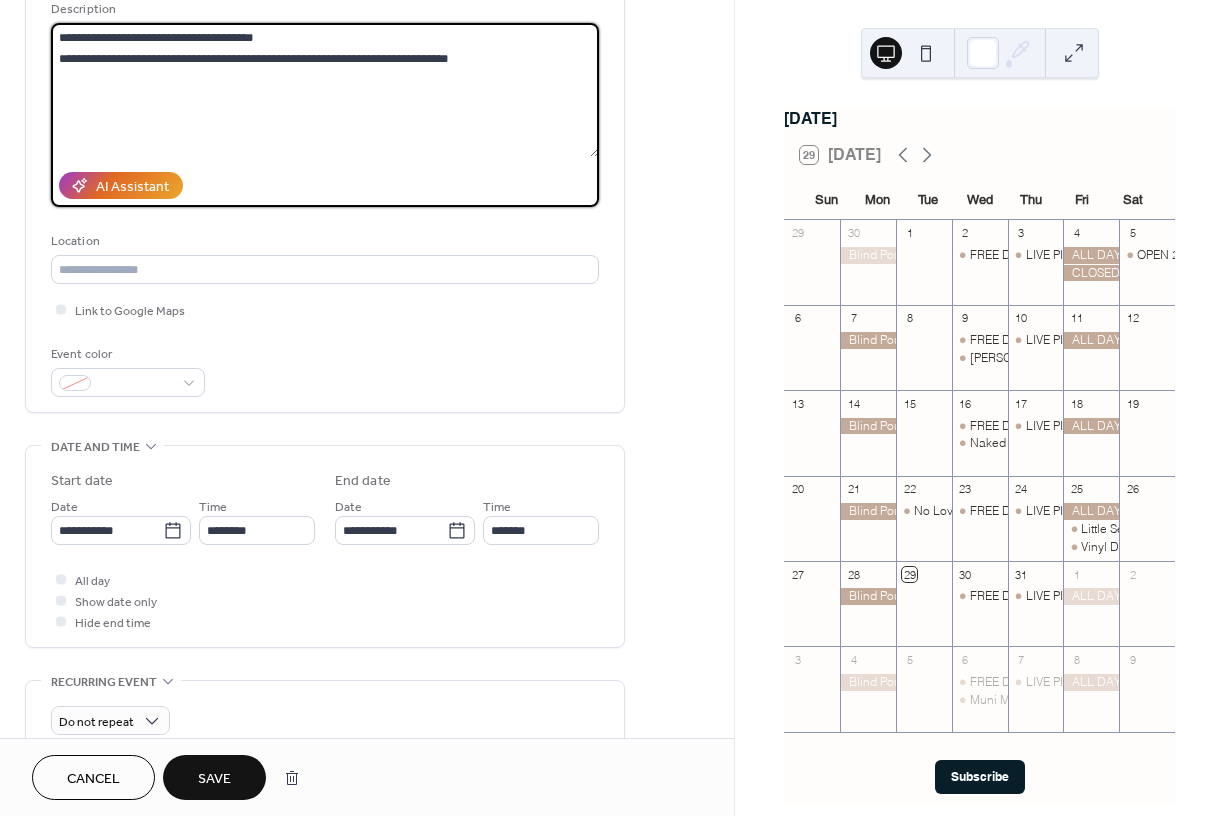 type on "**********" 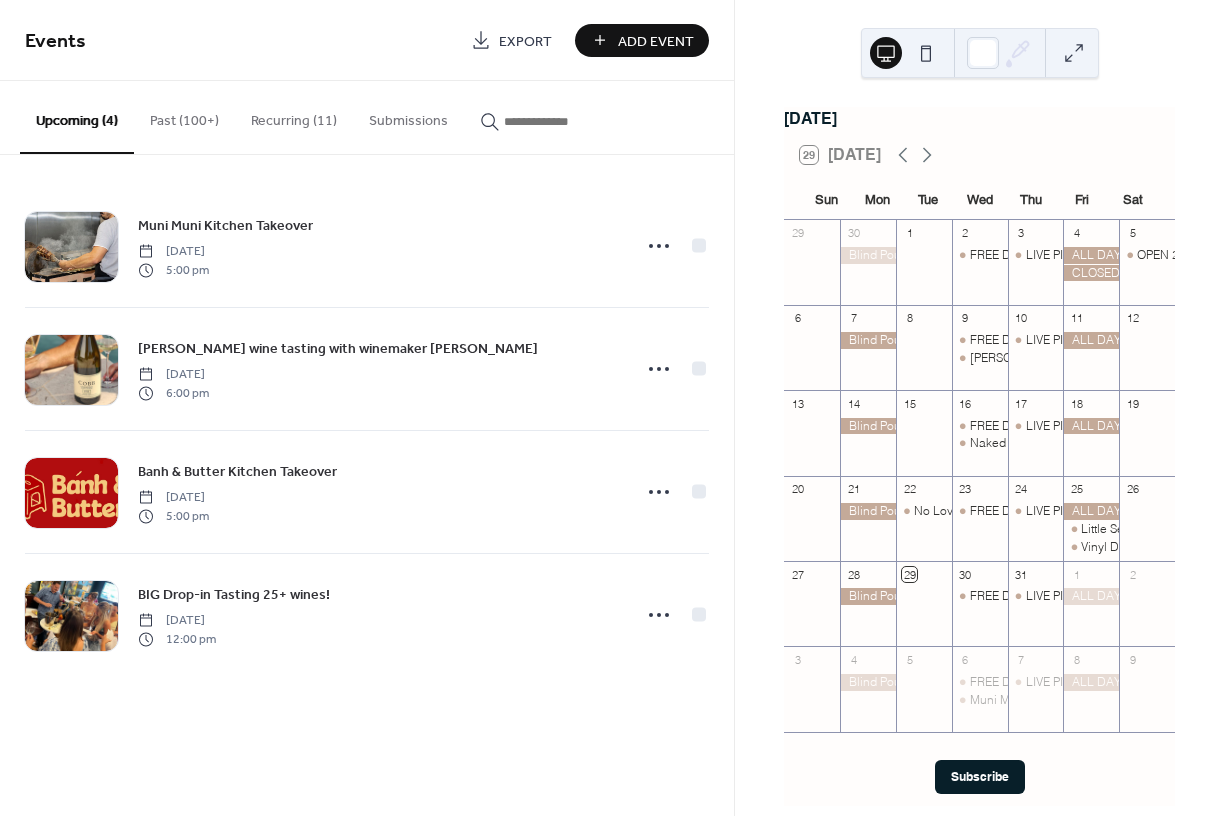 click on "Past (100+)" at bounding box center (184, 116) 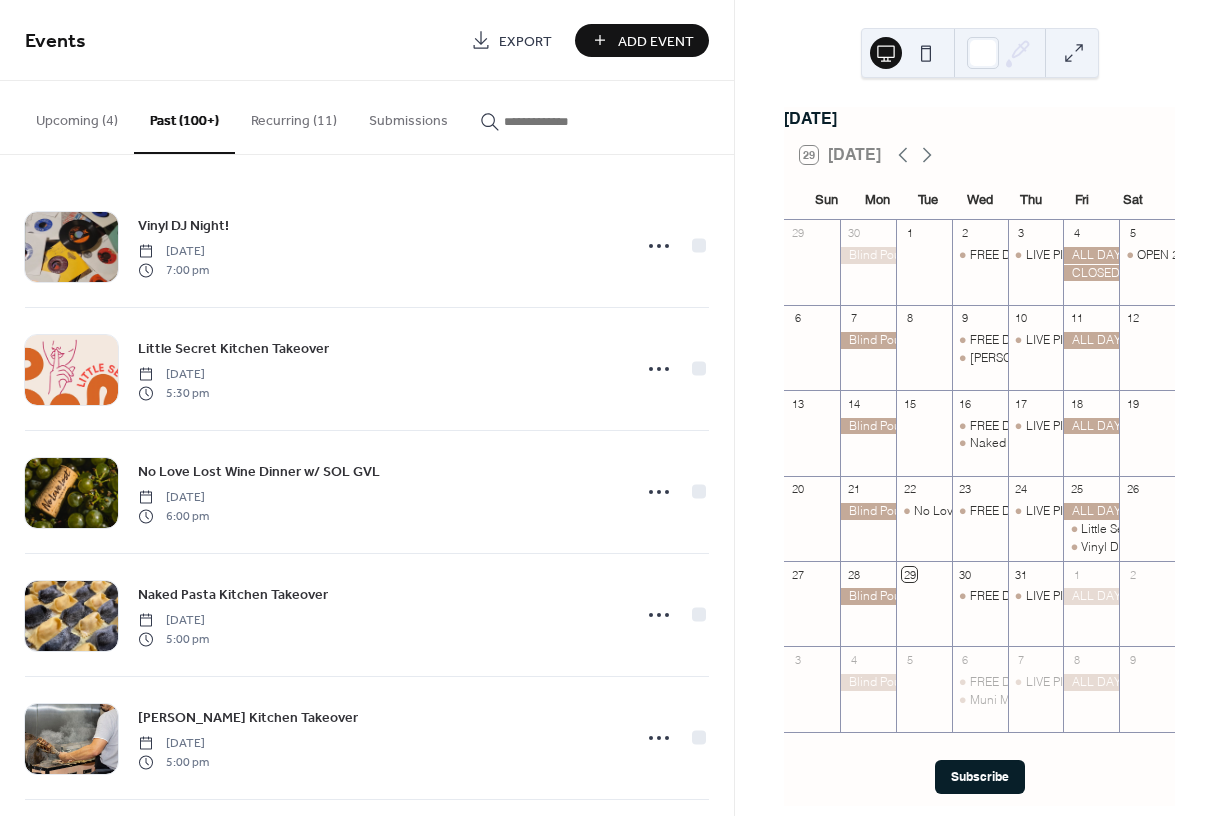 click at bounding box center [564, 121] 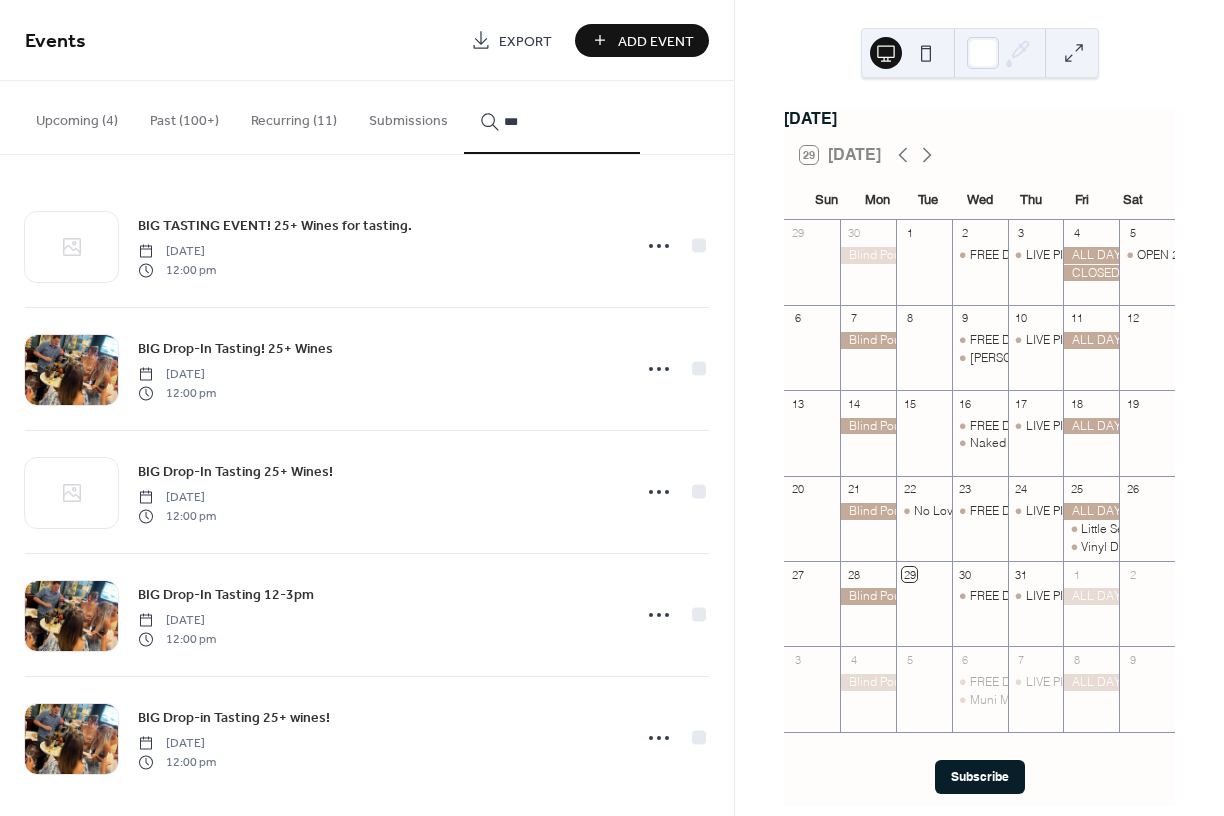 type on "***" 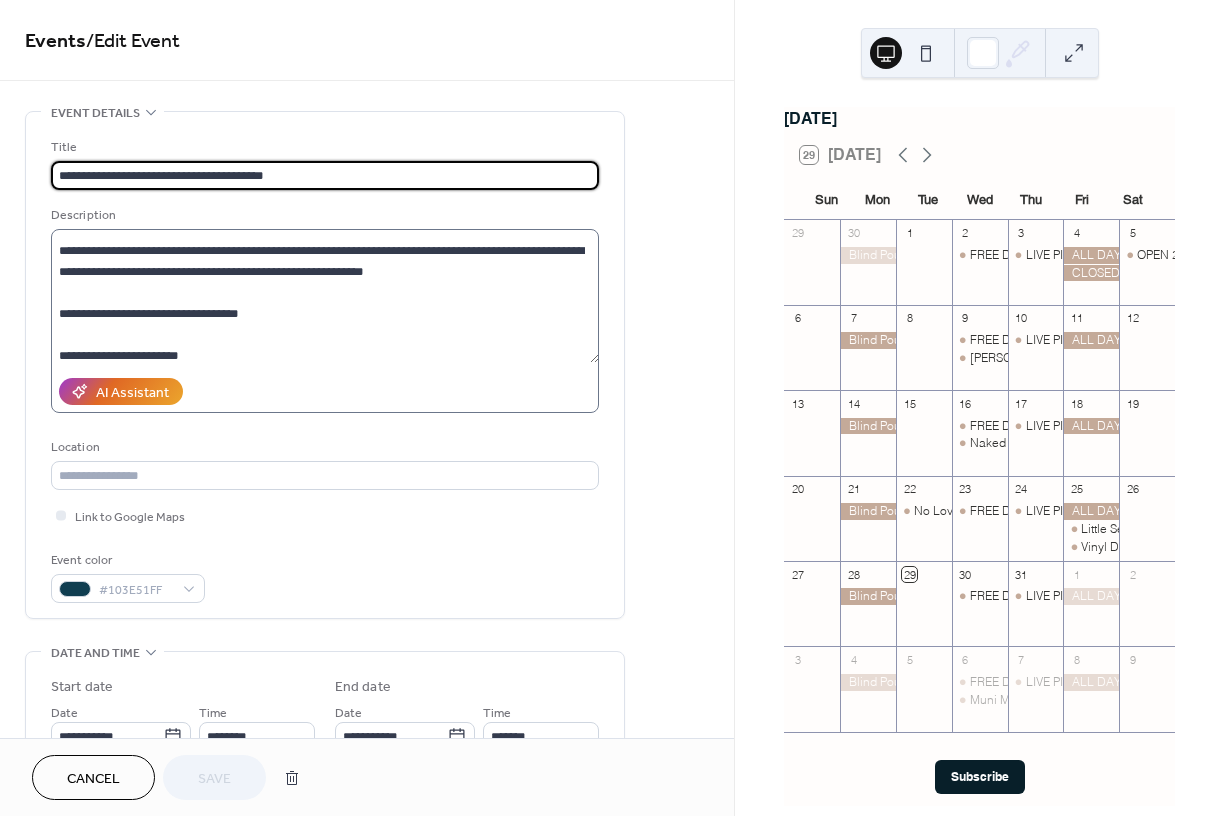 scroll, scrollTop: 147, scrollLeft: 0, axis: vertical 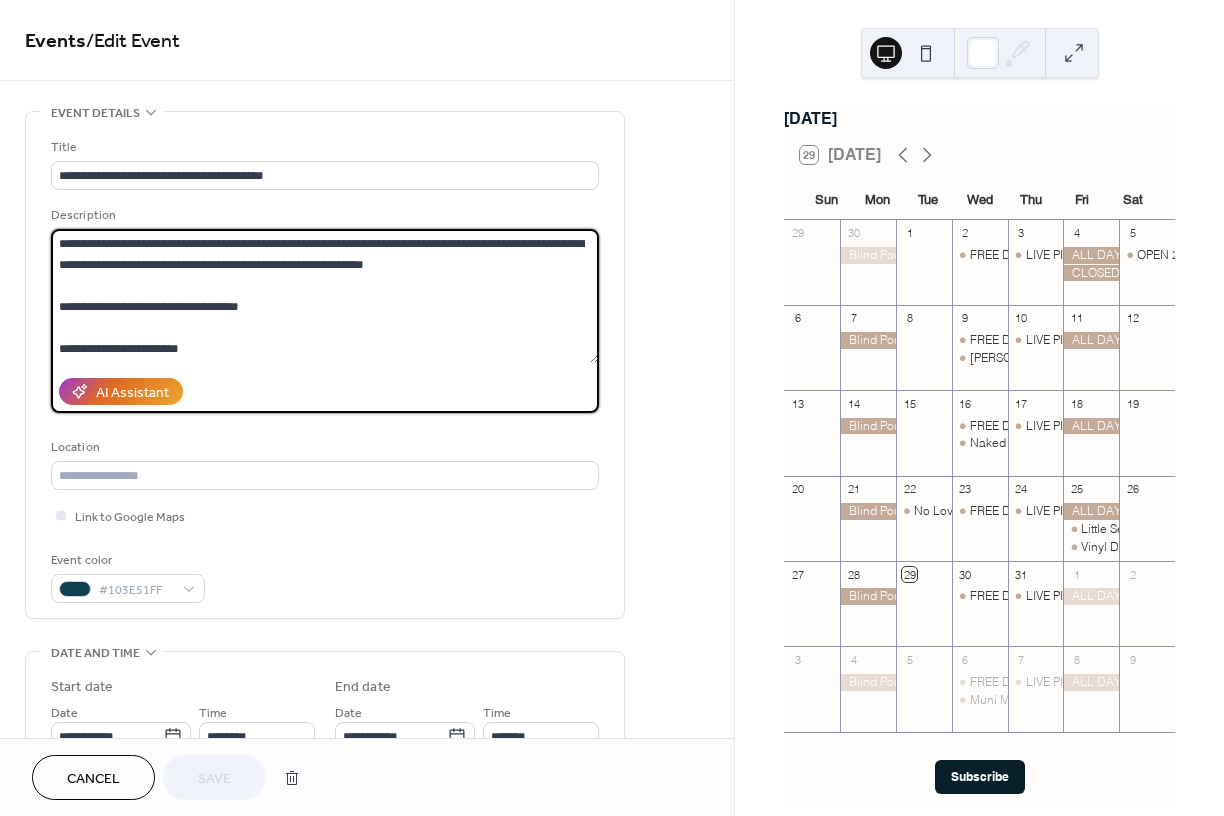 drag, startPoint x: 224, startPoint y: 349, endPoint x: 56, endPoint y: 244, distance: 198.1136 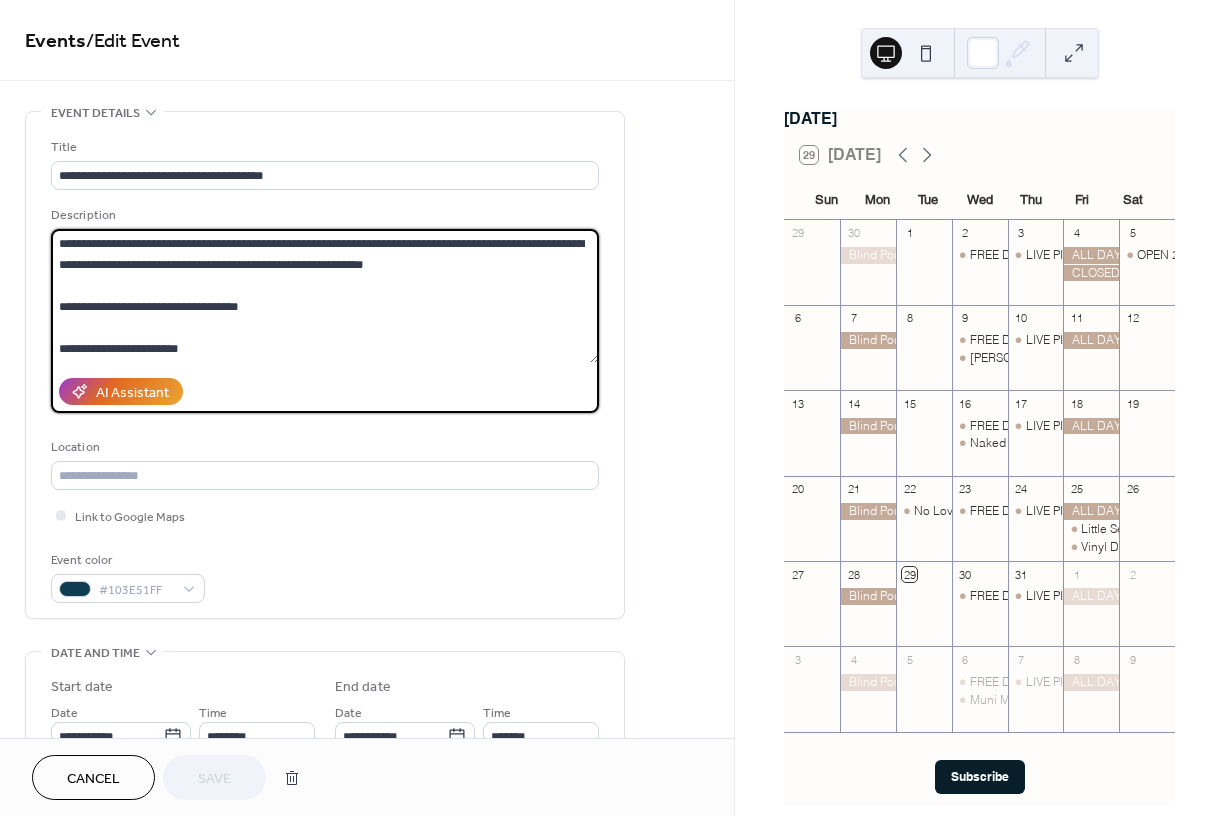 click on "**********" at bounding box center (325, 296) 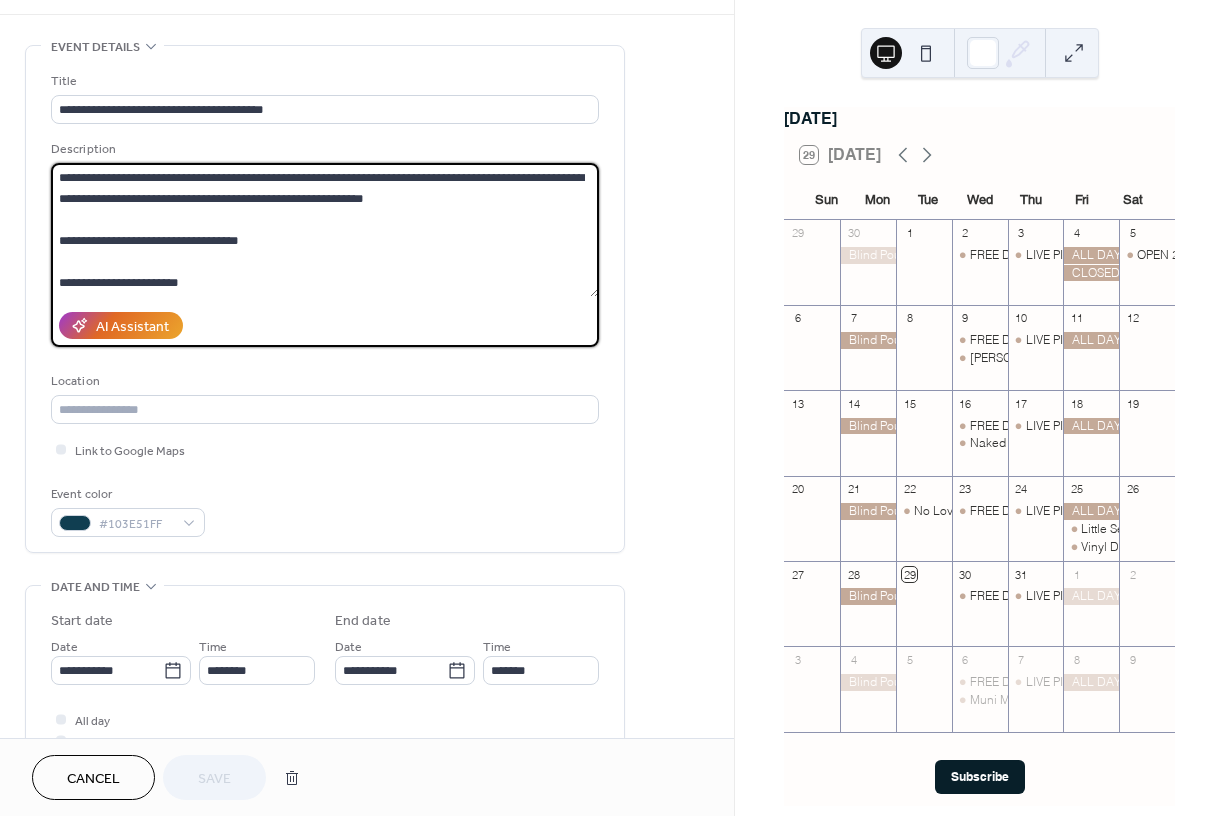 scroll, scrollTop: 0, scrollLeft: 0, axis: both 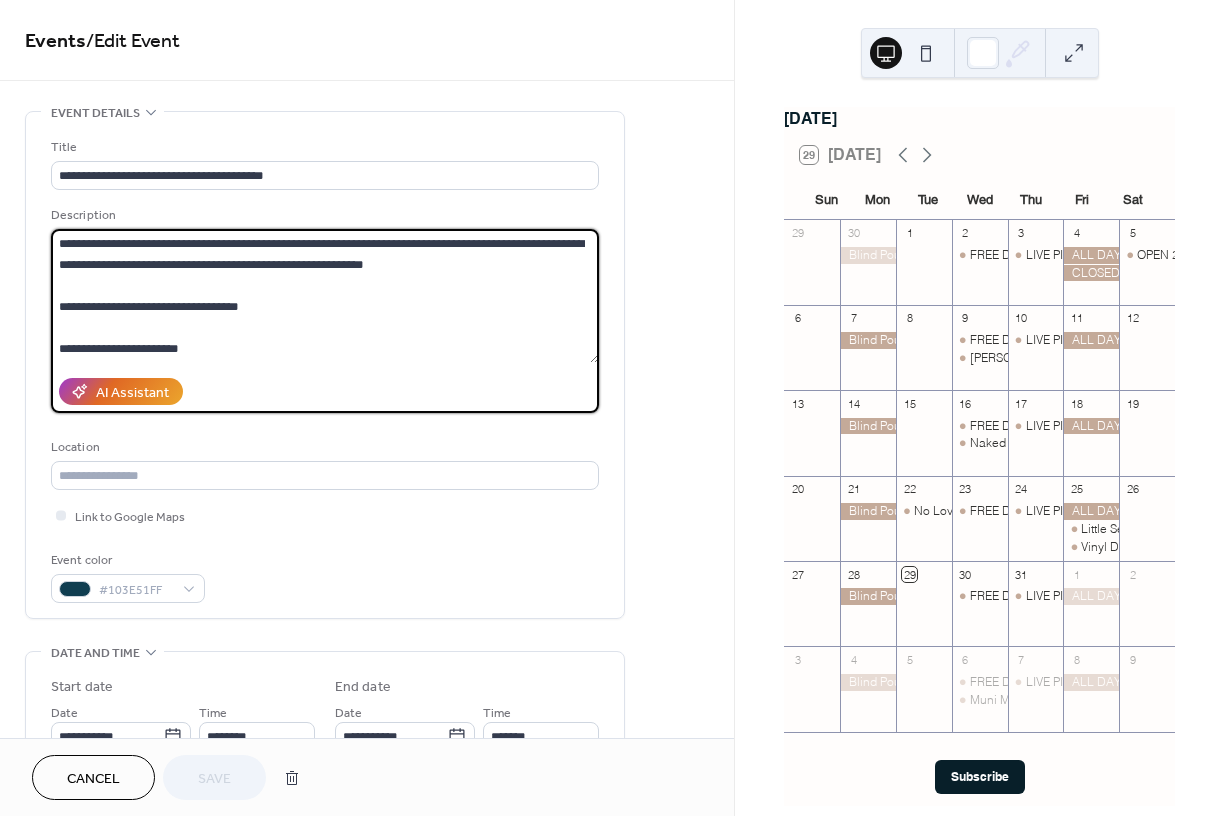 click on "Cancel" at bounding box center (93, 779) 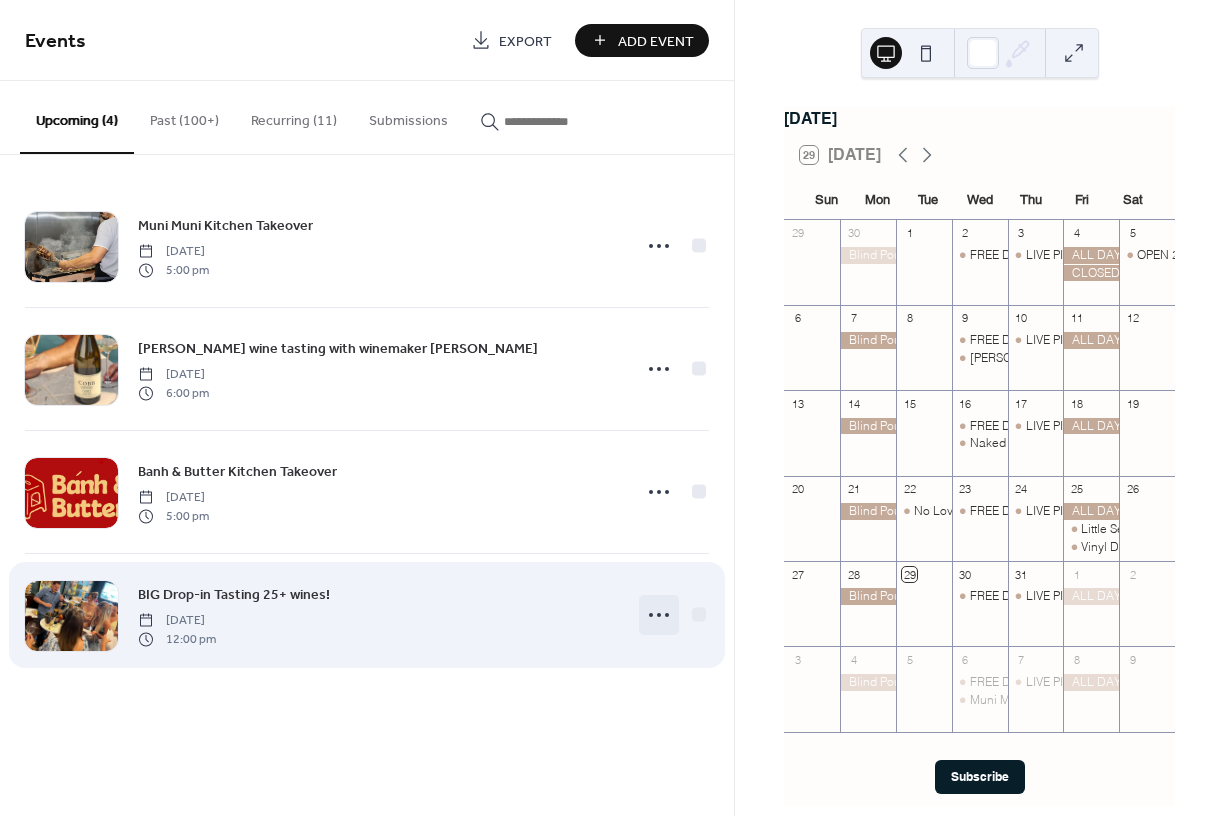click 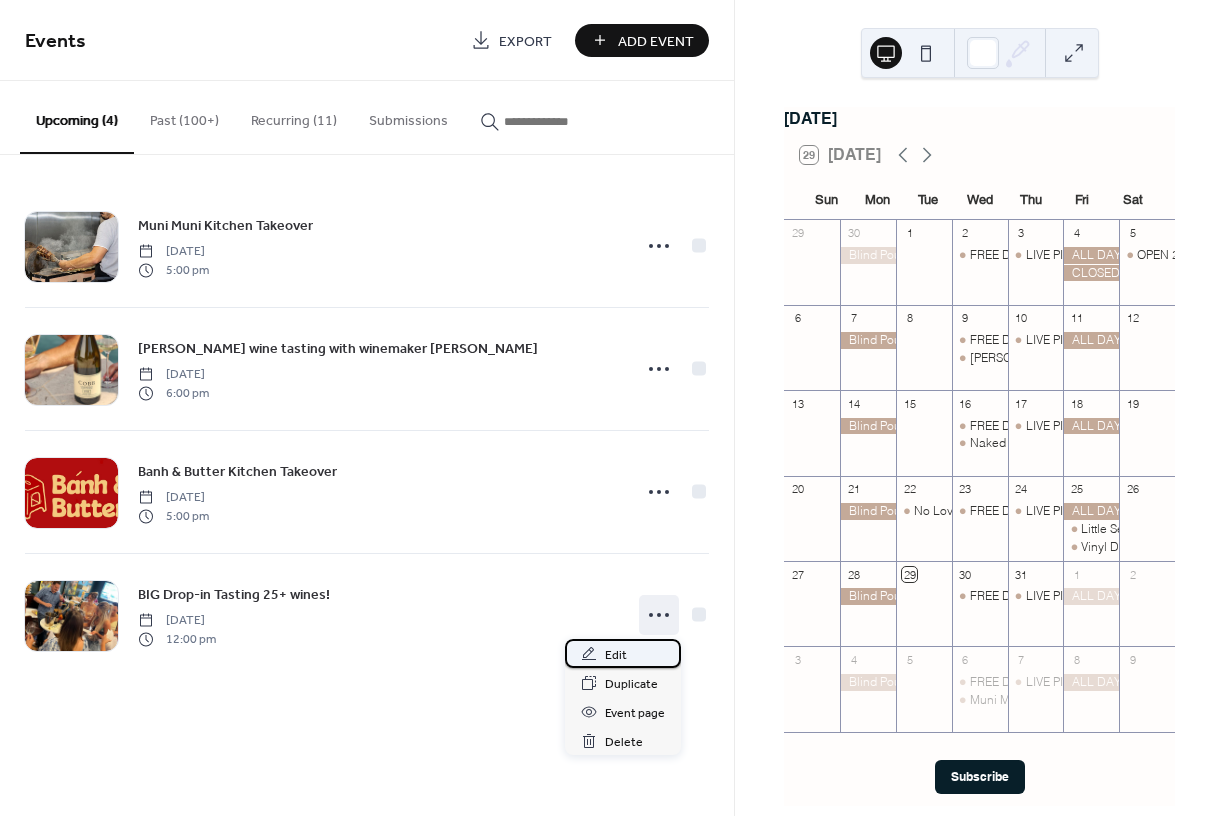 click on "Edit" at bounding box center [616, 655] 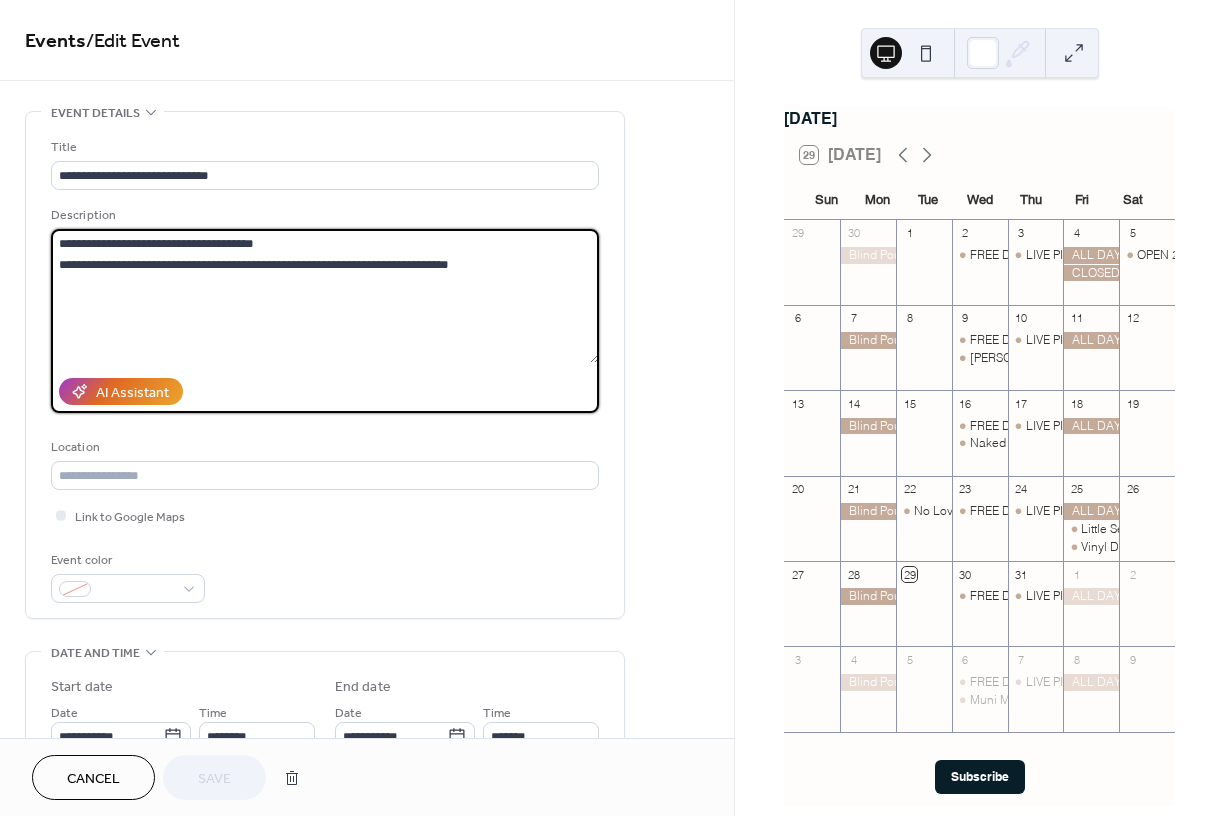 click on "**********" at bounding box center [325, 296] 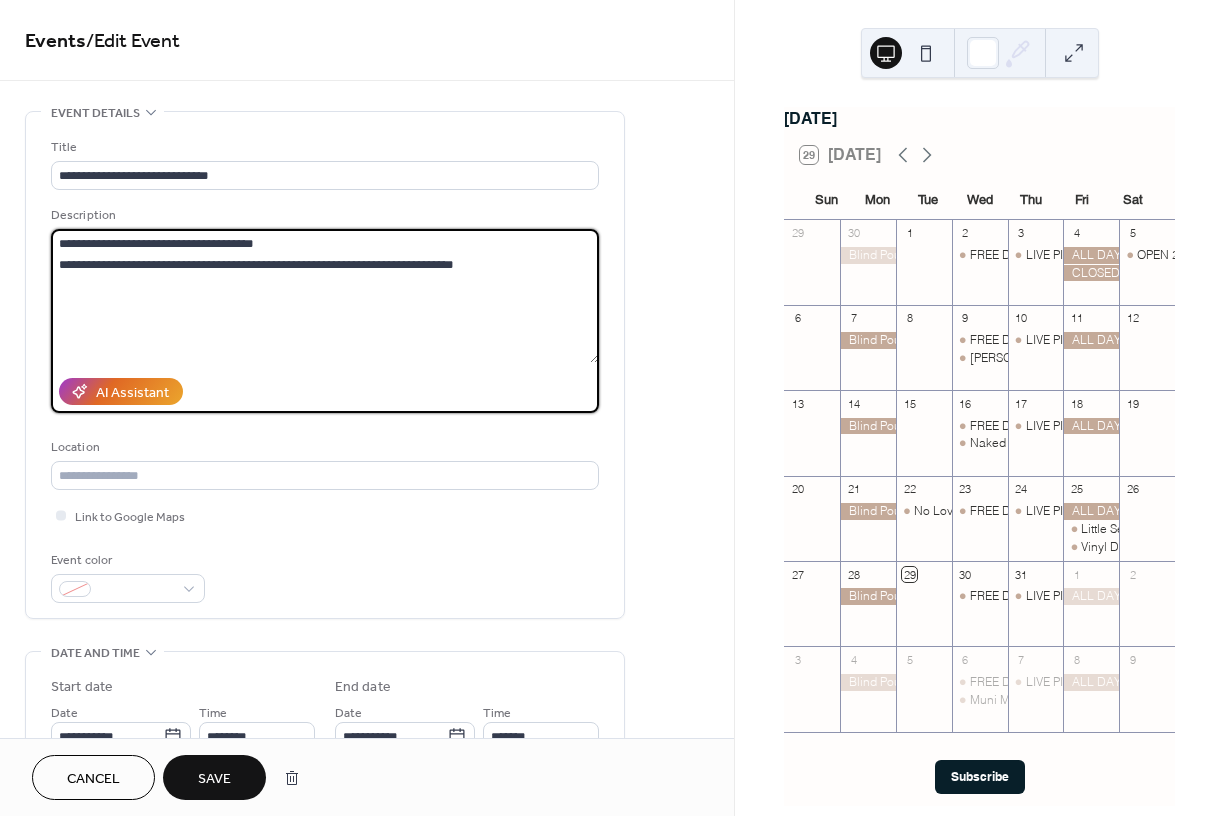 paste on "**********" 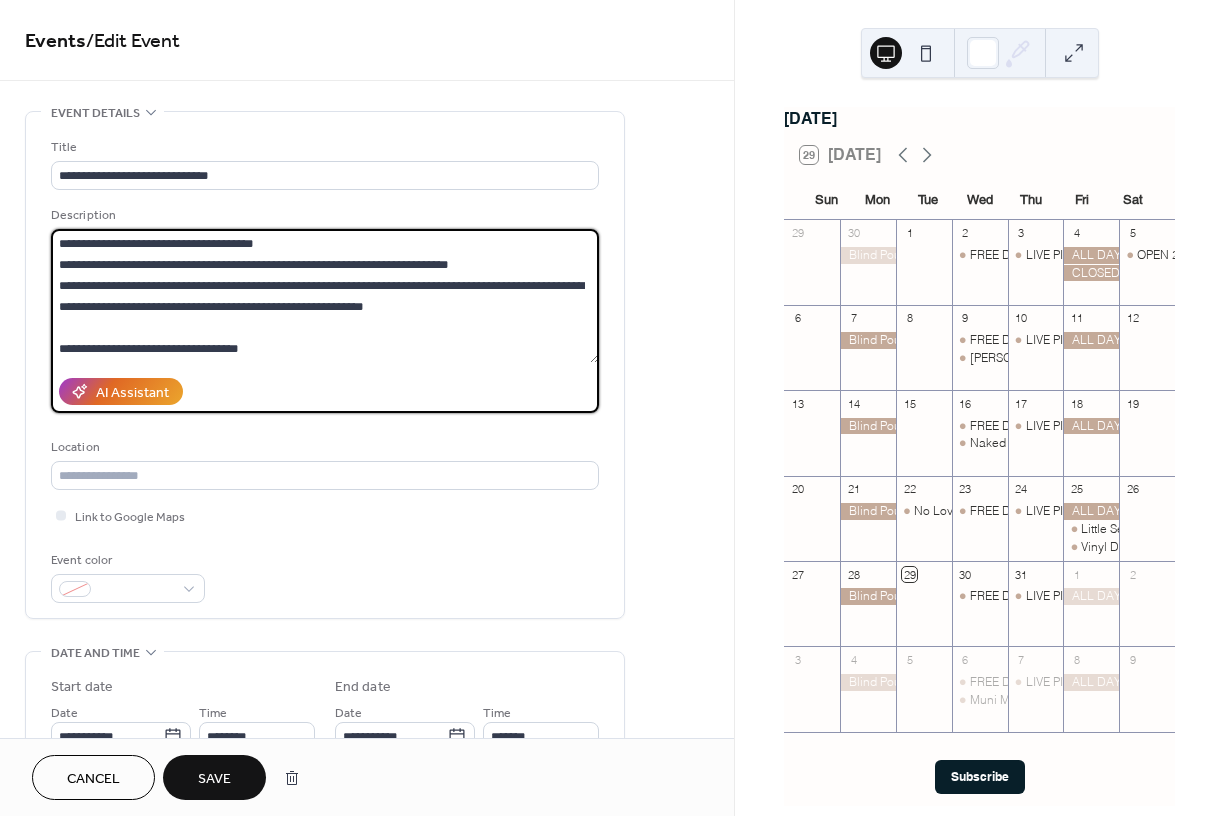 scroll, scrollTop: 39, scrollLeft: 0, axis: vertical 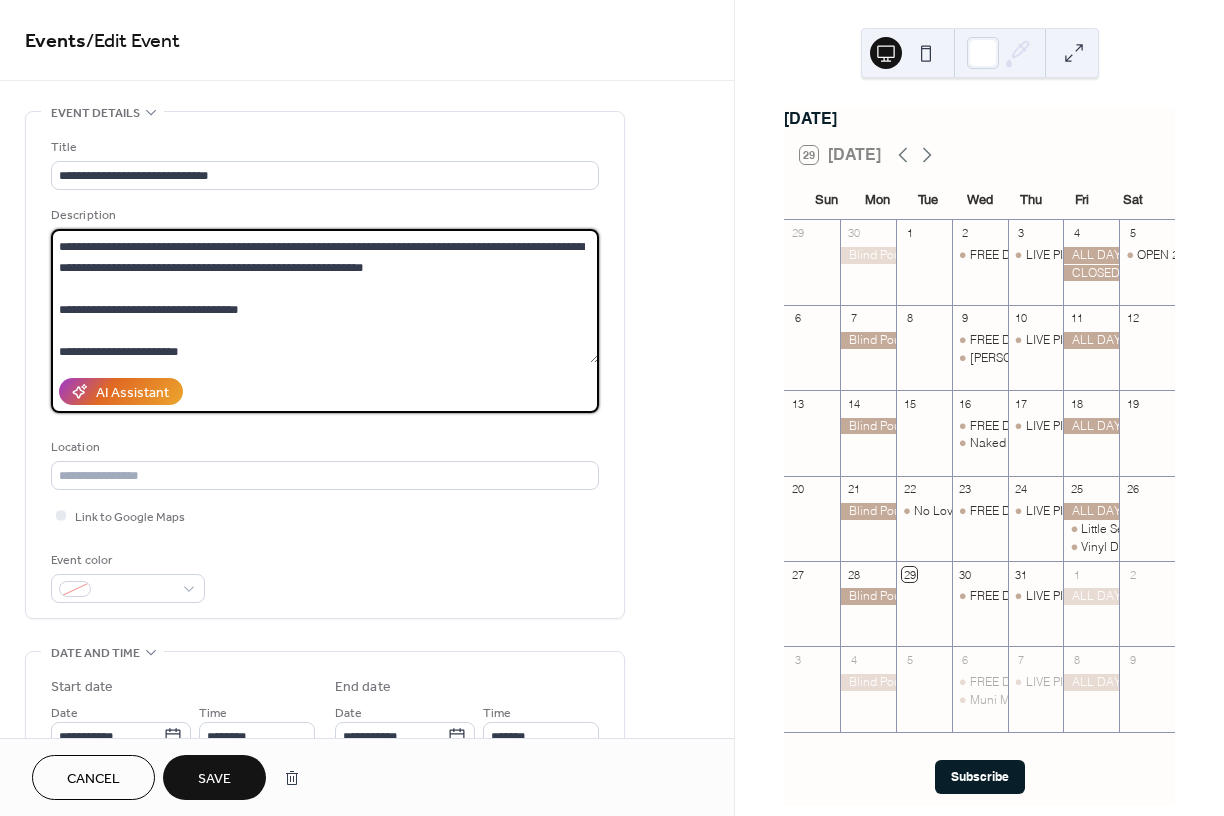 click on "**********" at bounding box center (325, 296) 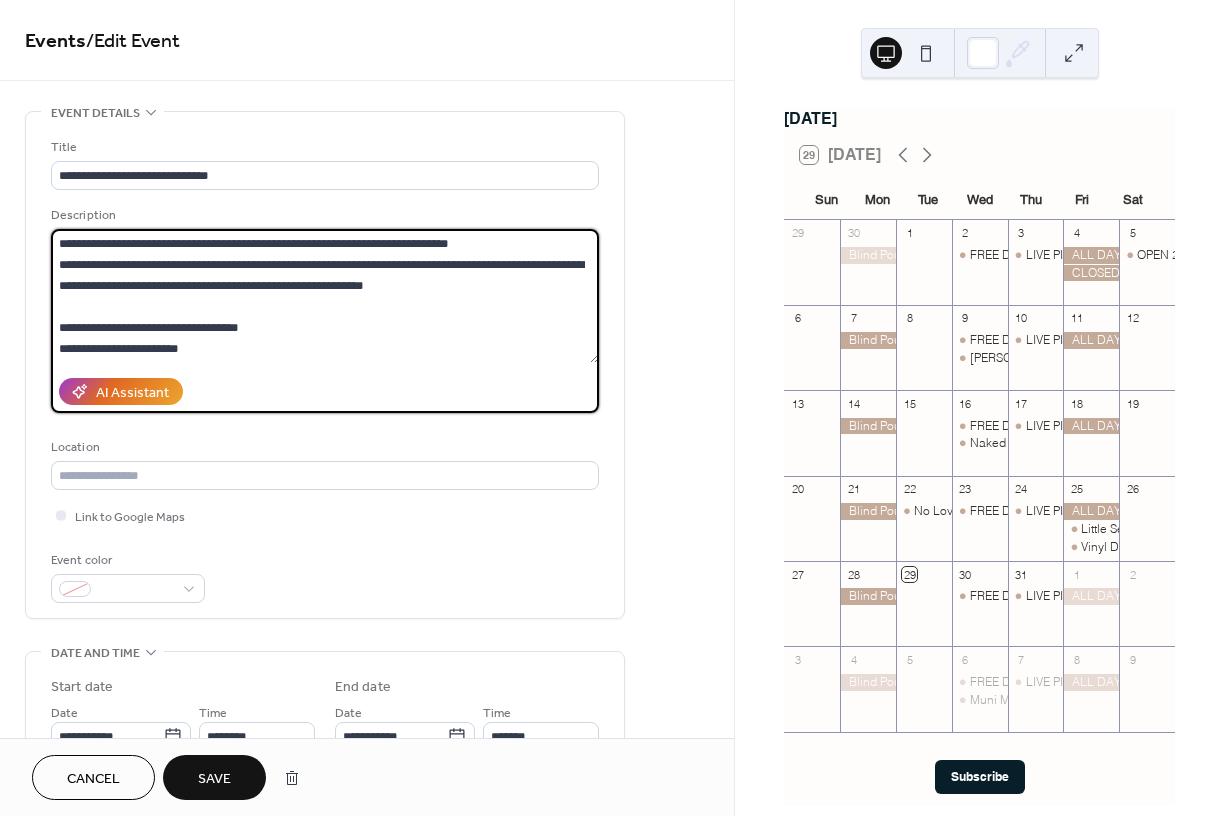scroll, scrollTop: 21, scrollLeft: 0, axis: vertical 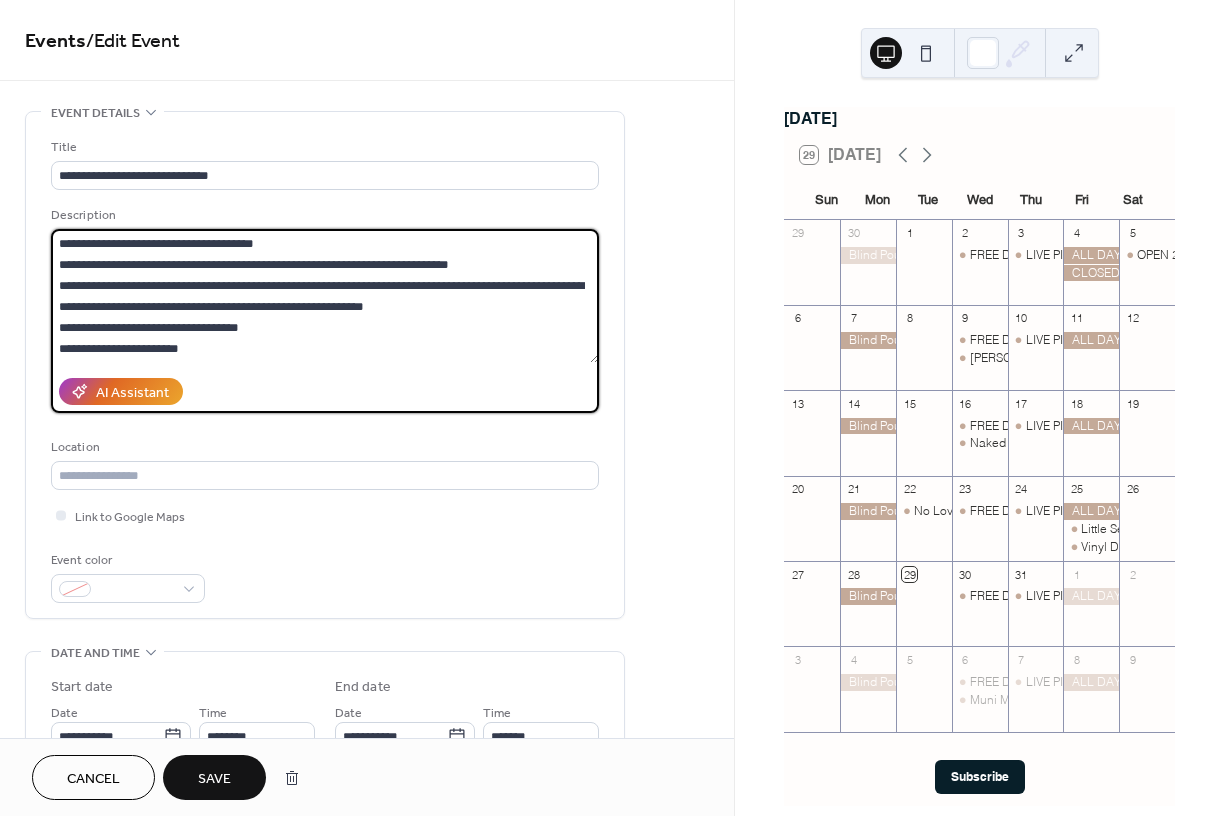 drag, startPoint x: 318, startPoint y: 285, endPoint x: 171, endPoint y: 298, distance: 147.57372 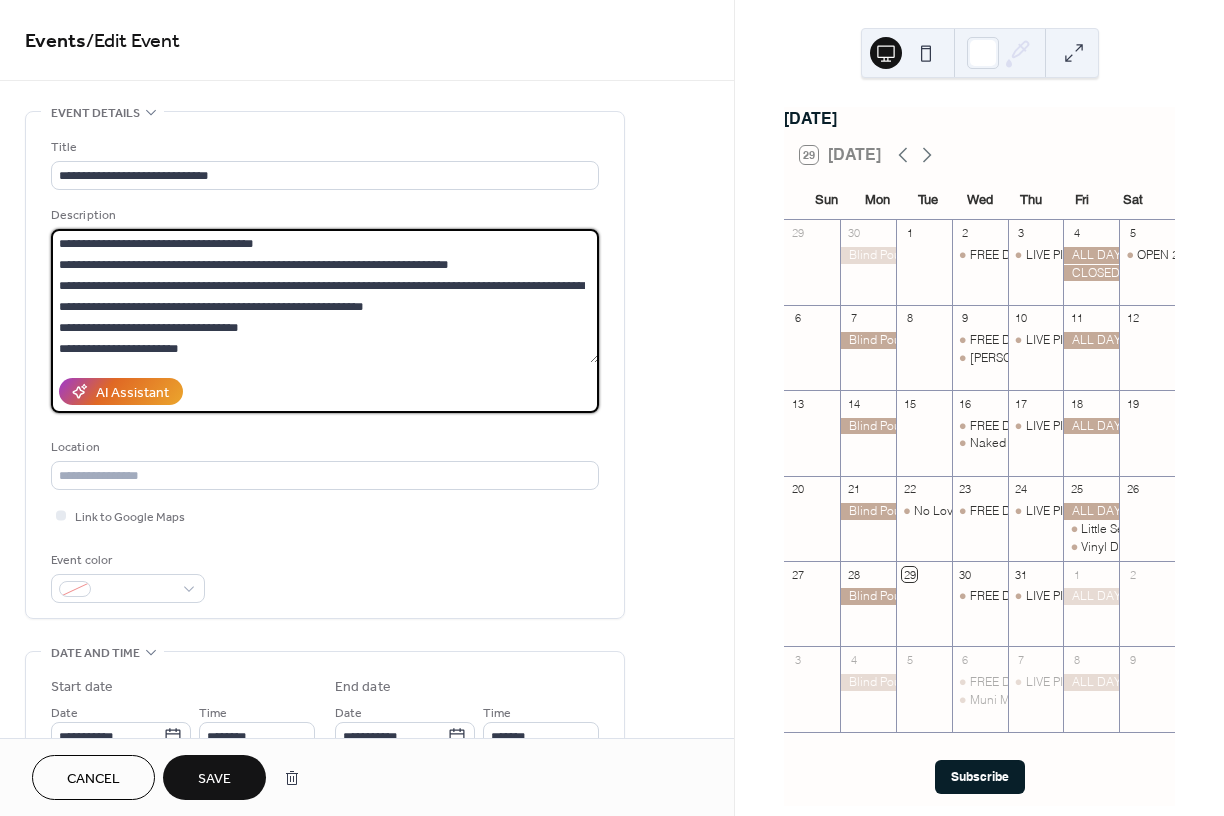 click on "**********" at bounding box center (325, 296) 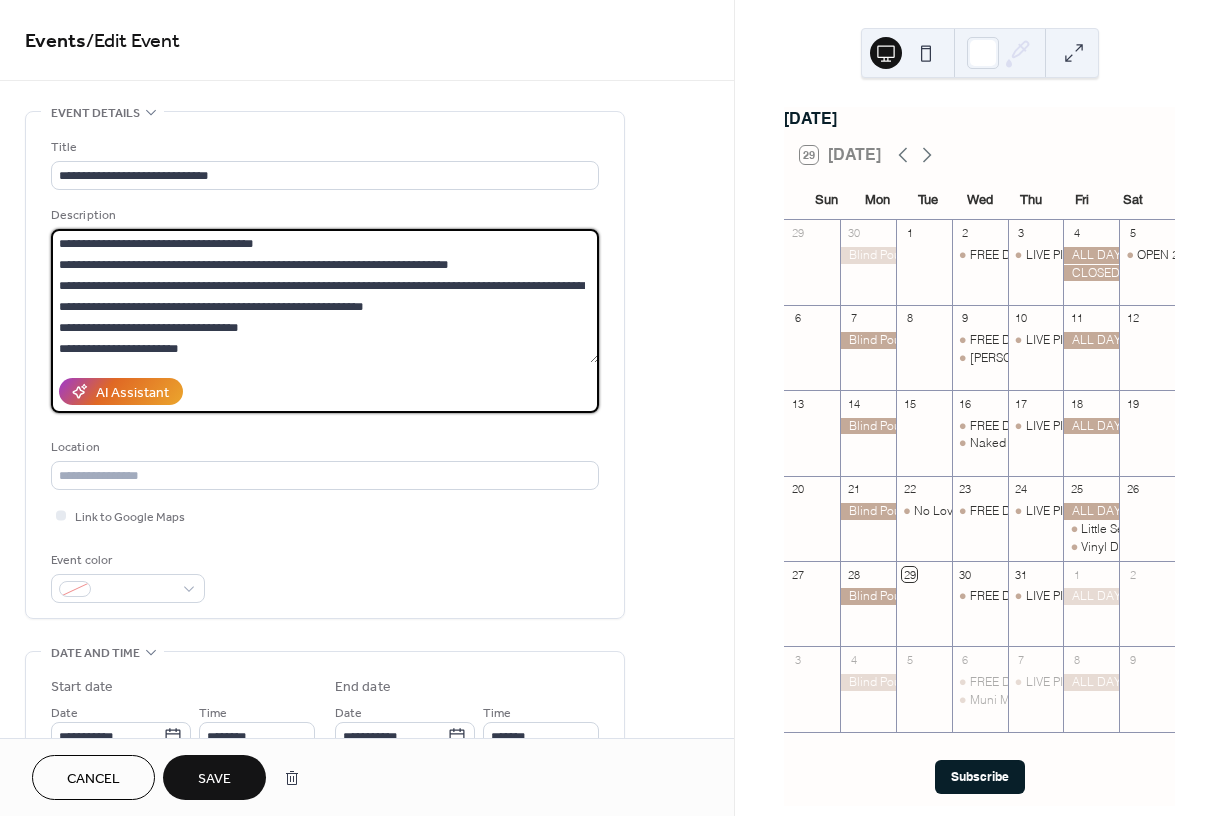drag, startPoint x: 319, startPoint y: 283, endPoint x: 315, endPoint y: 271, distance: 12.649111 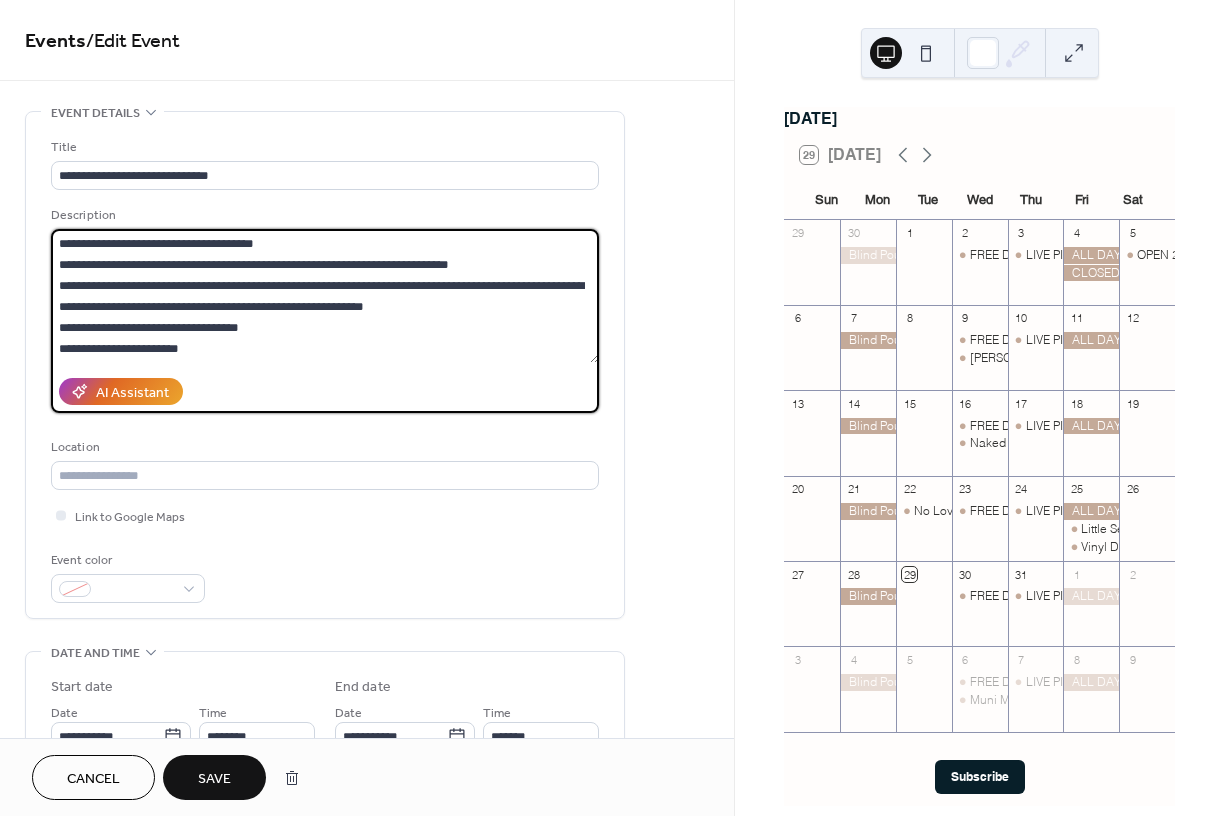 click on "**********" at bounding box center (325, 296) 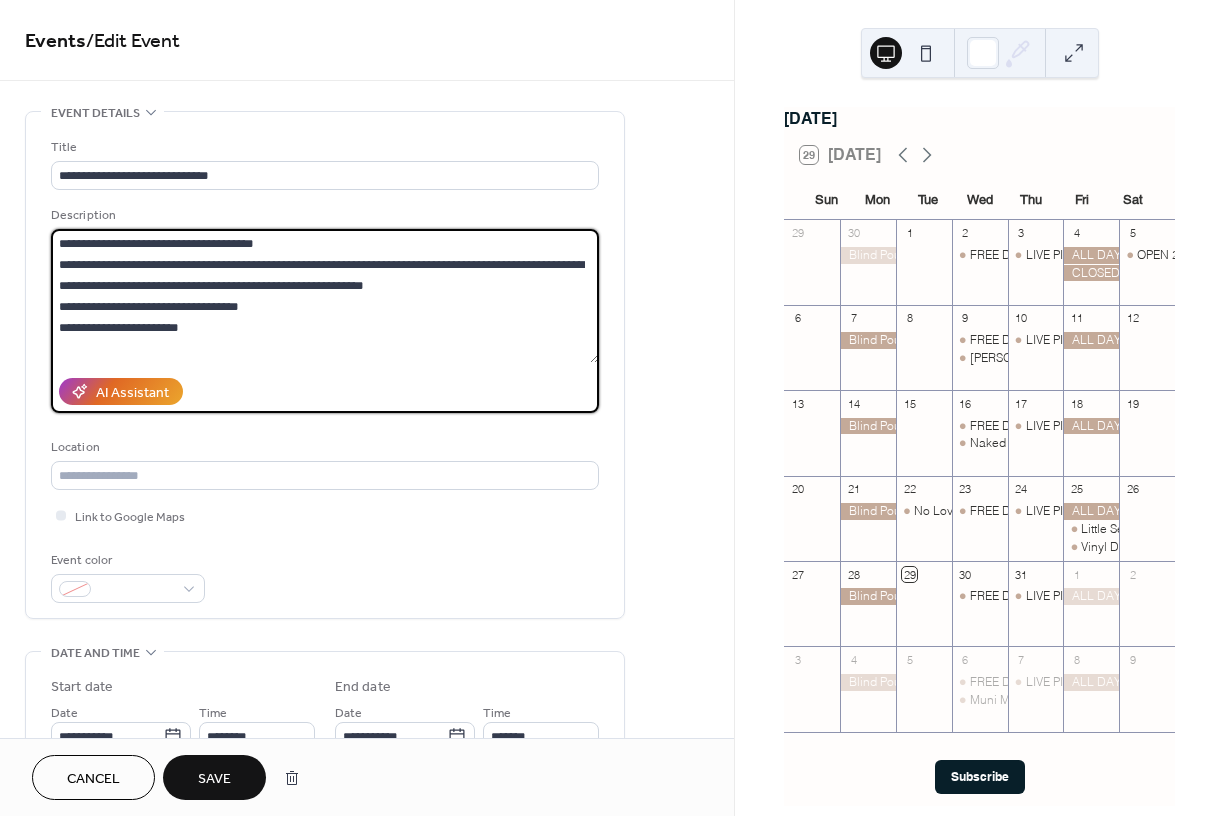 click on "**********" at bounding box center (325, 296) 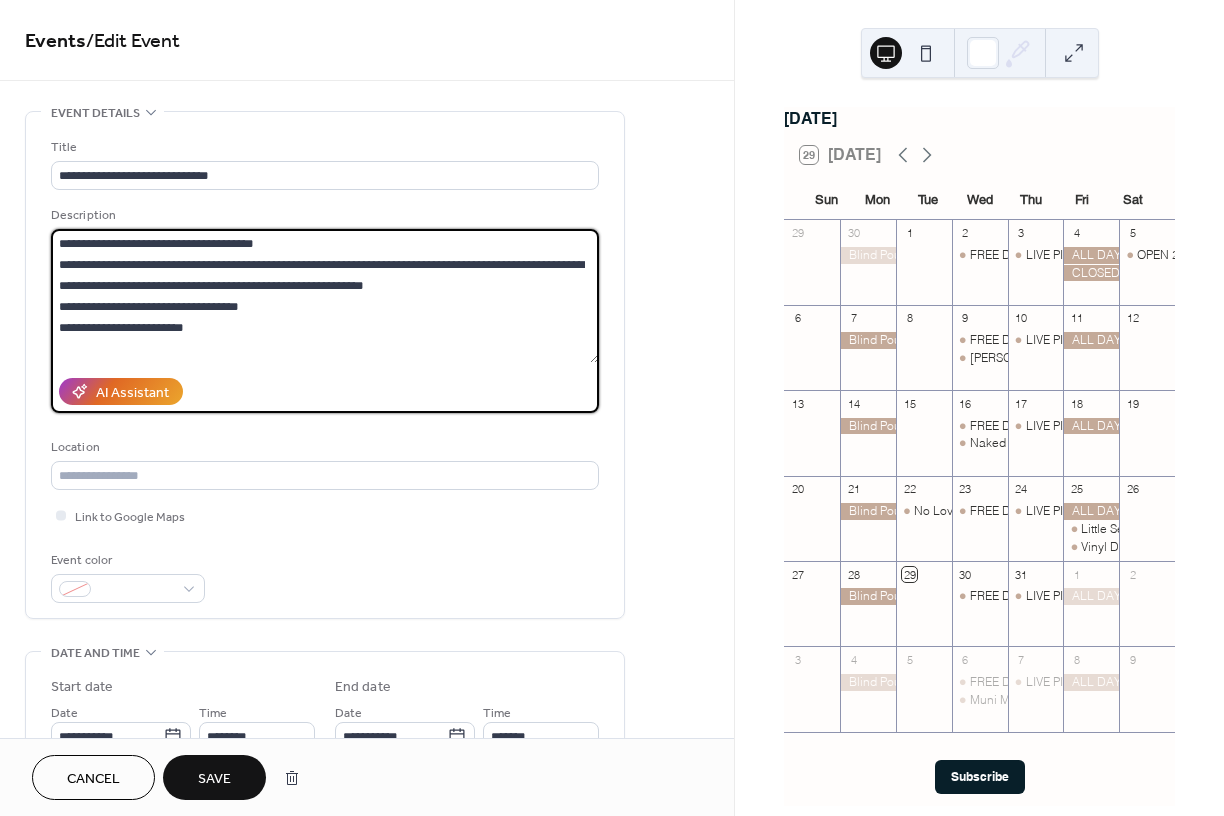 click on "**********" at bounding box center [325, 296] 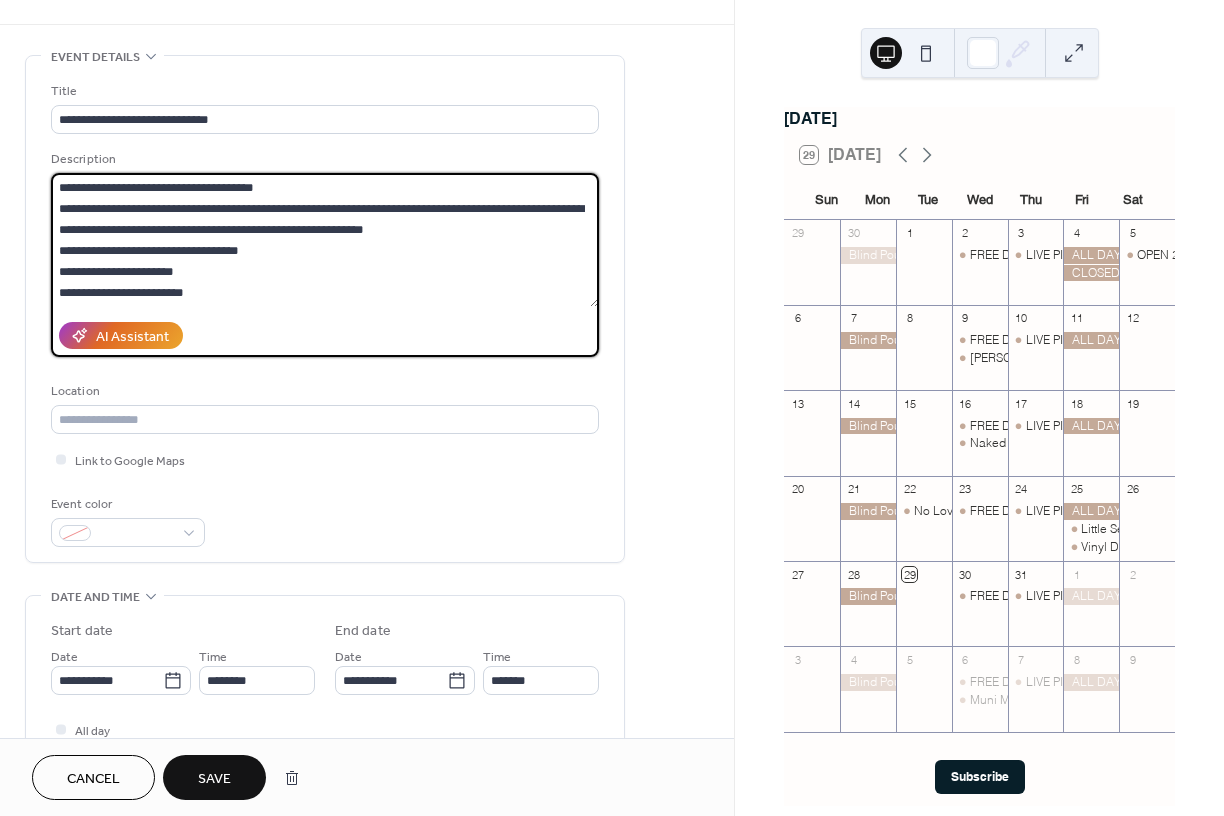 scroll, scrollTop: 59, scrollLeft: 0, axis: vertical 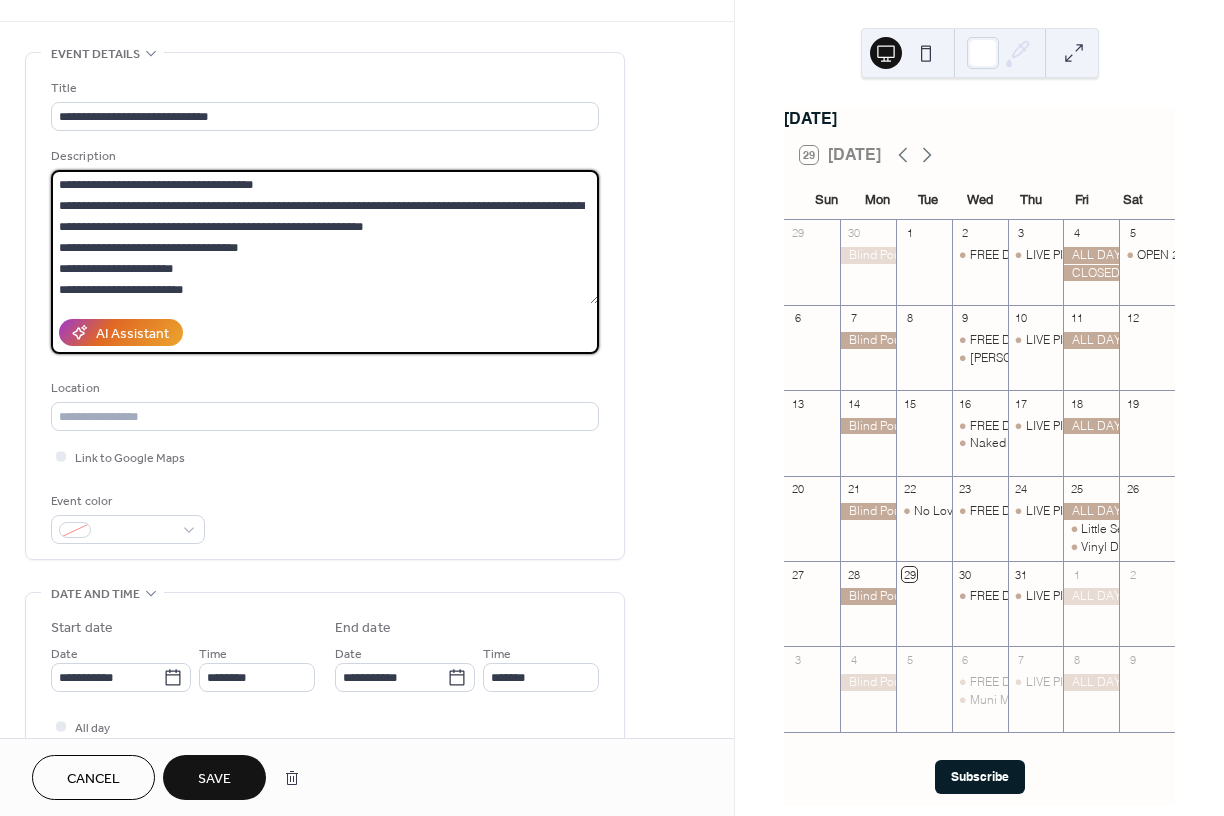 type on "**********" 